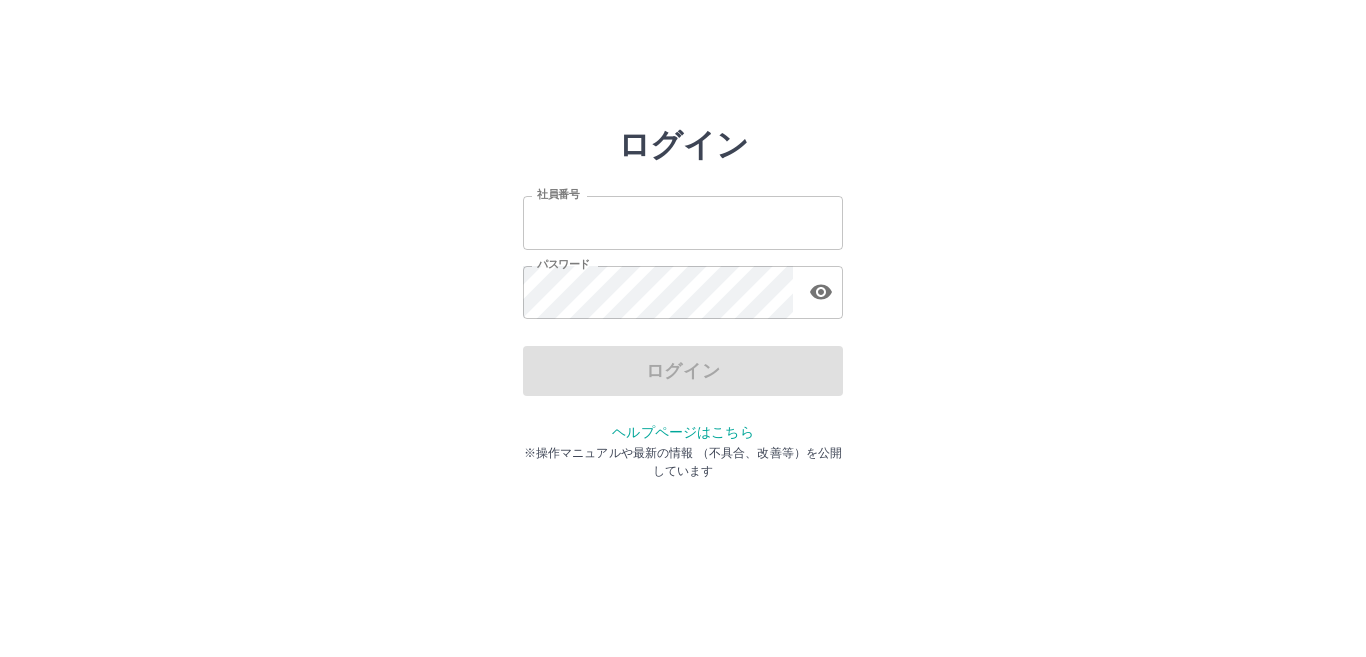 scroll, scrollTop: 0, scrollLeft: 0, axis: both 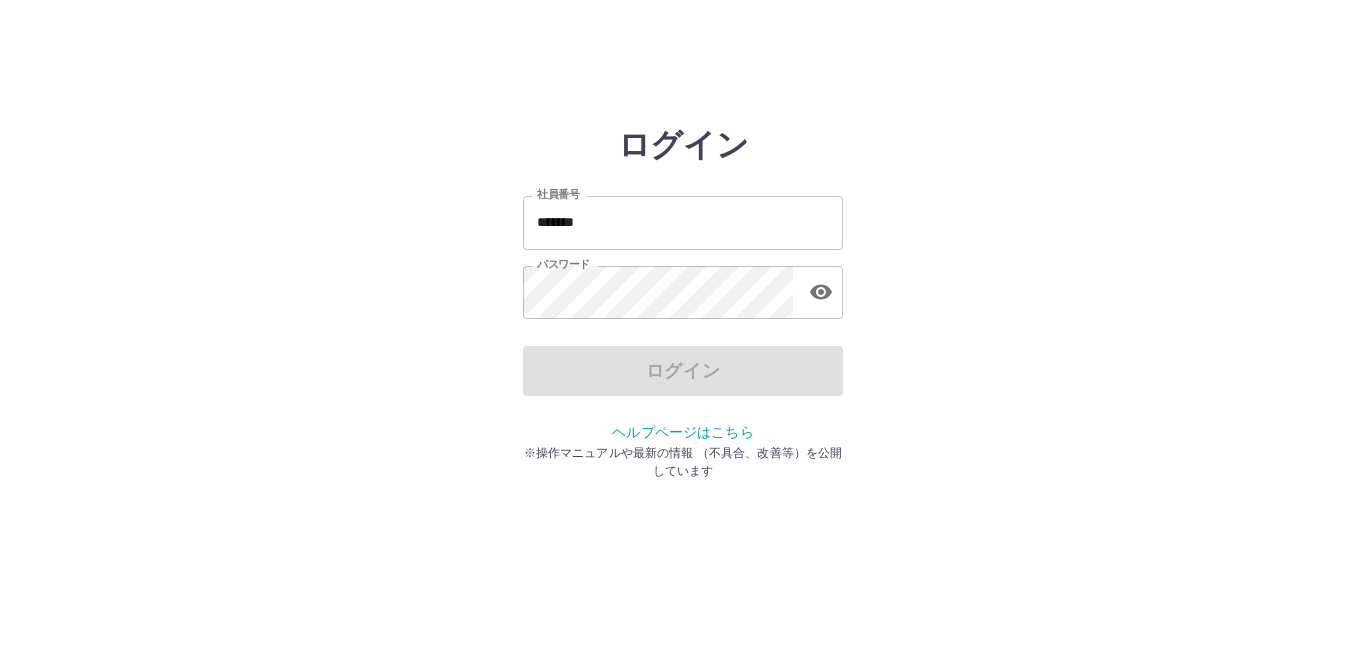 click on "*******" at bounding box center (683, 222) 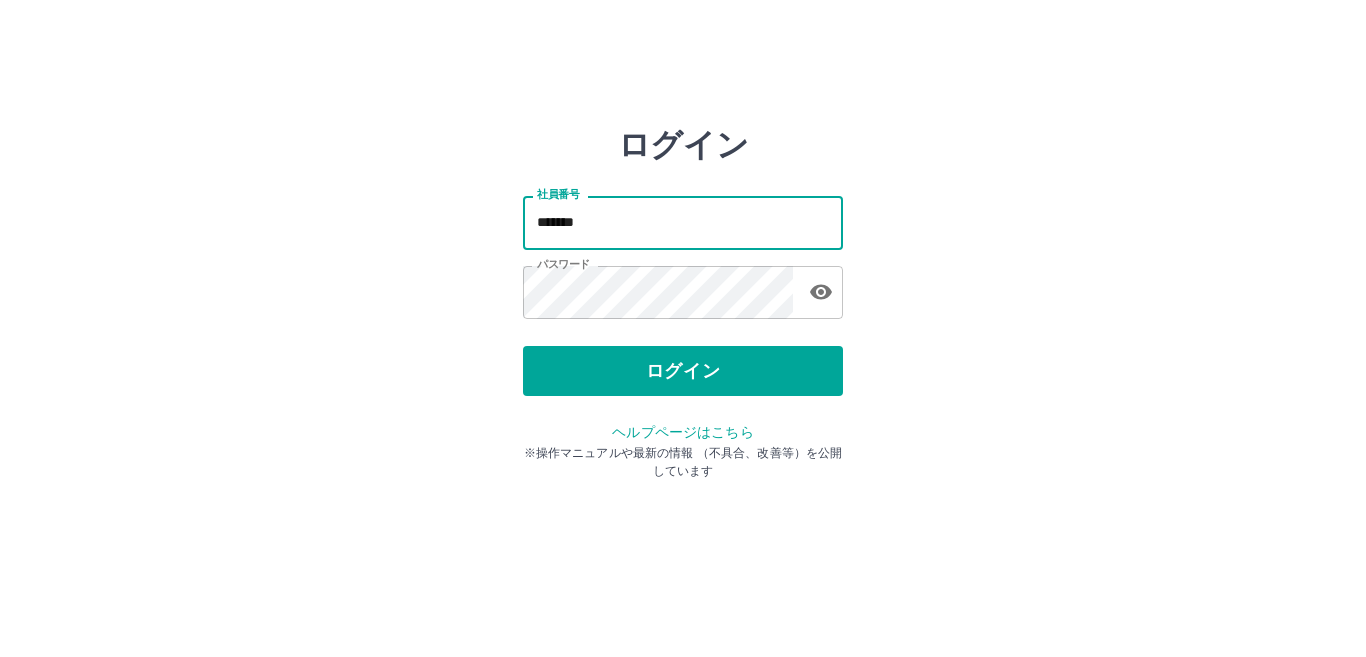 type on "*******" 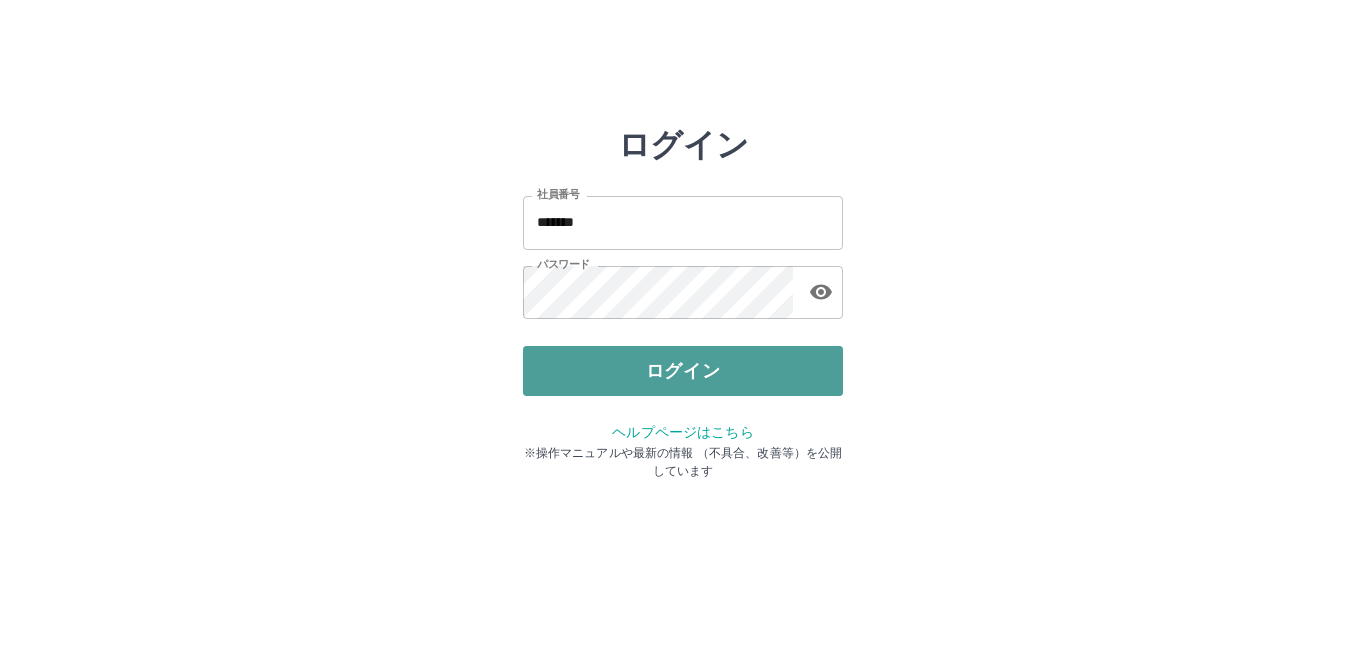 click on "ログイン" at bounding box center (683, 371) 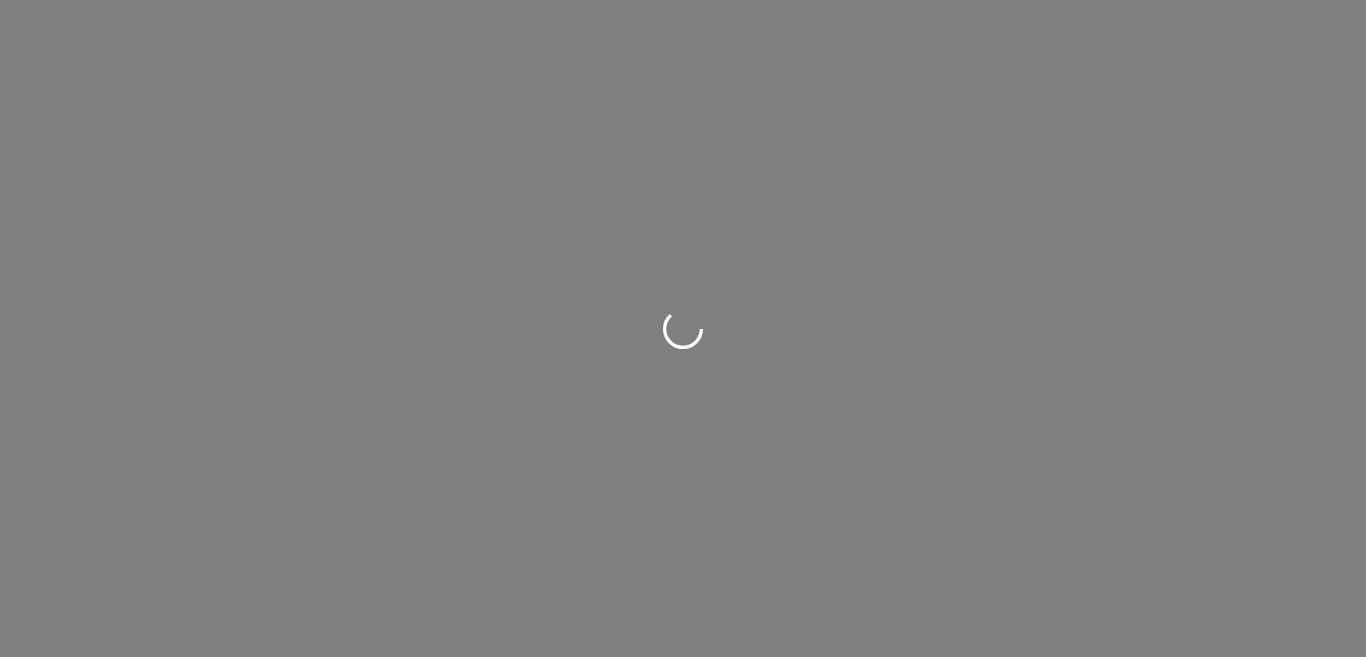 scroll, scrollTop: 0, scrollLeft: 0, axis: both 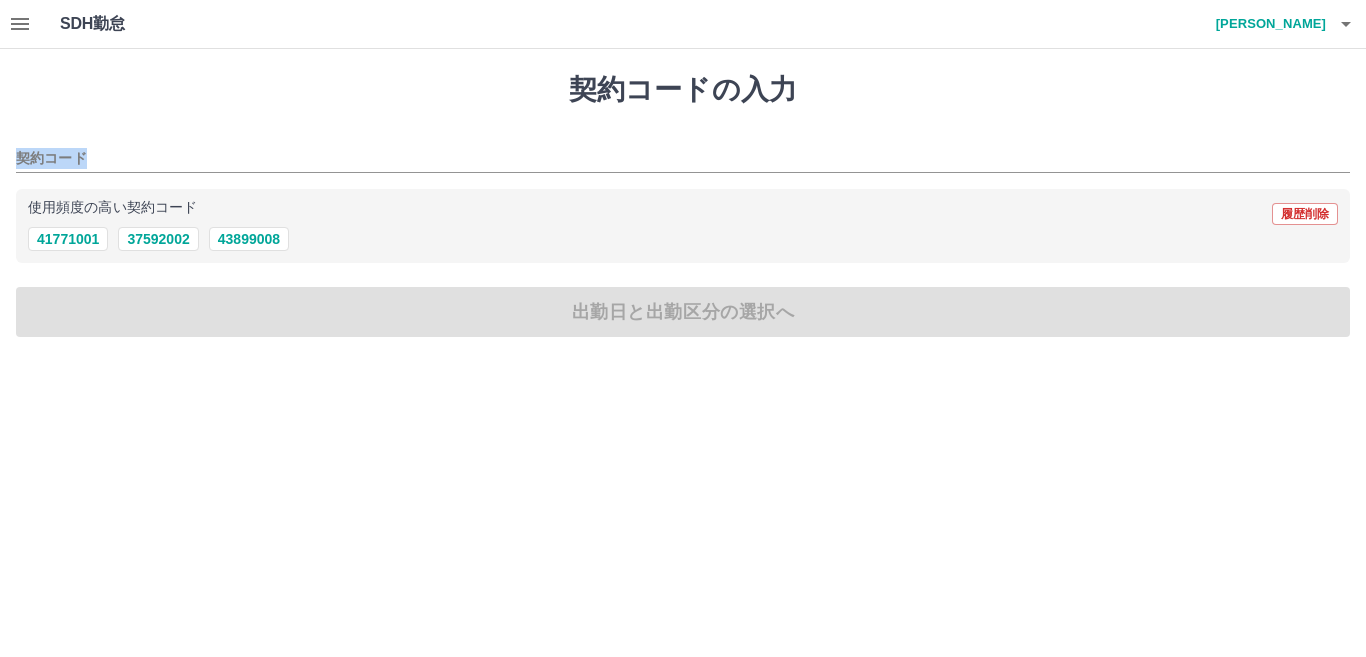 drag, startPoint x: 23, startPoint y: 178, endPoint x: 0, endPoint y: 488, distance: 310.85205 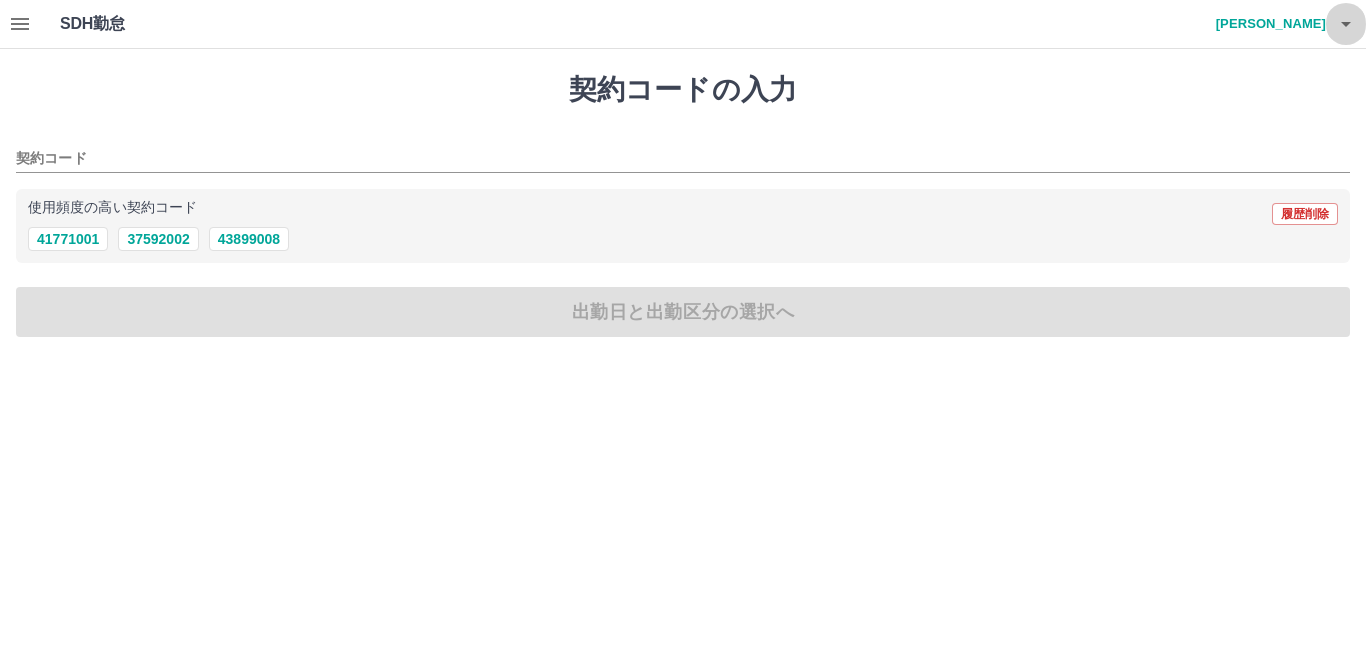 click 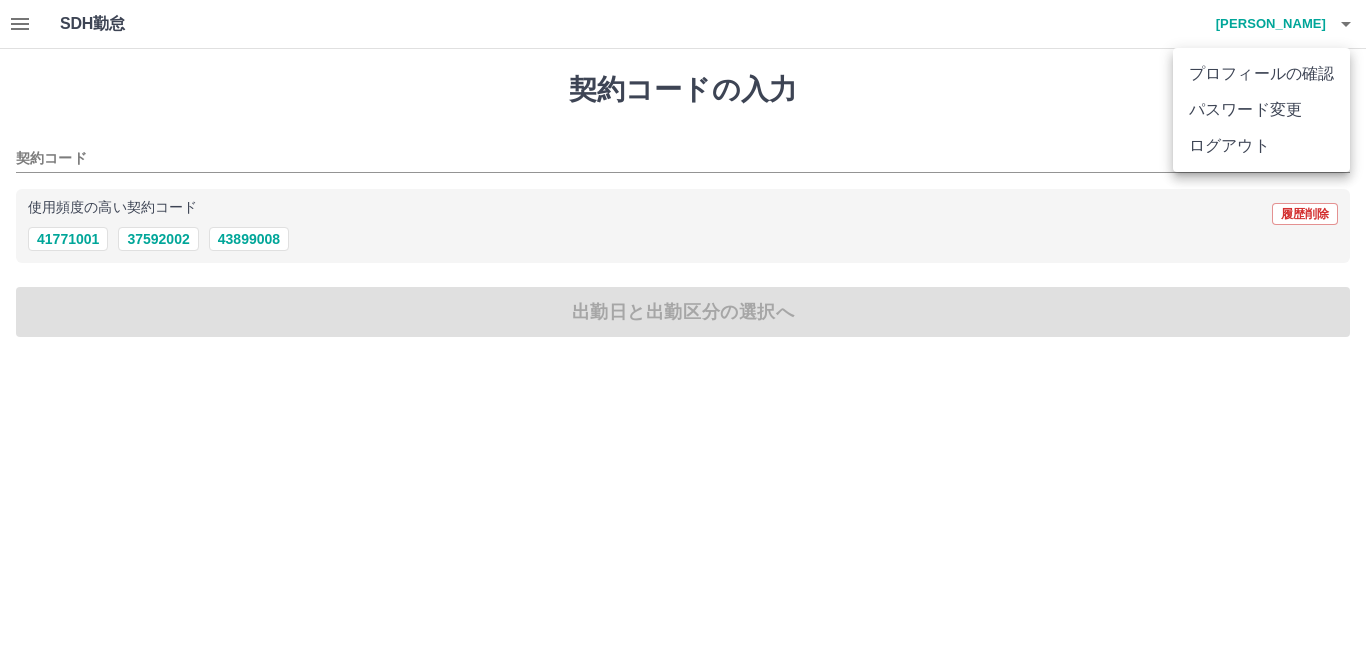 click on "ログアウト" at bounding box center (1261, 146) 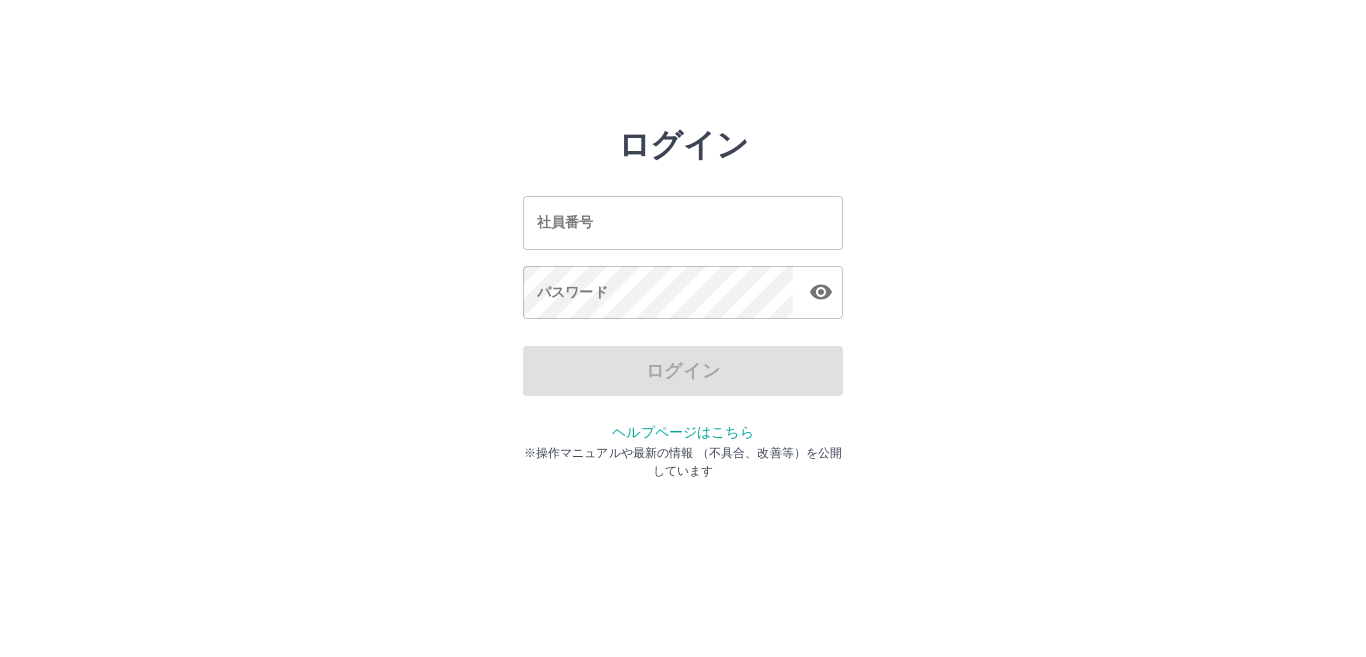scroll, scrollTop: 0, scrollLeft: 0, axis: both 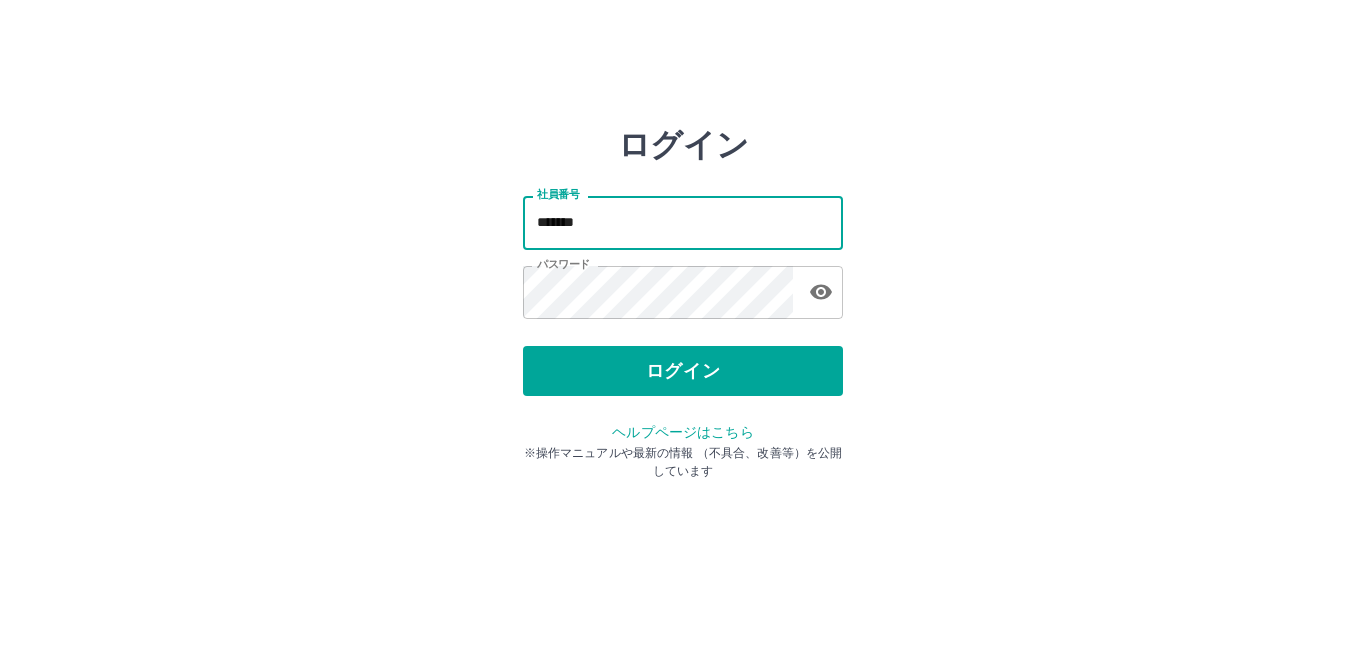 click on "*******" at bounding box center [683, 222] 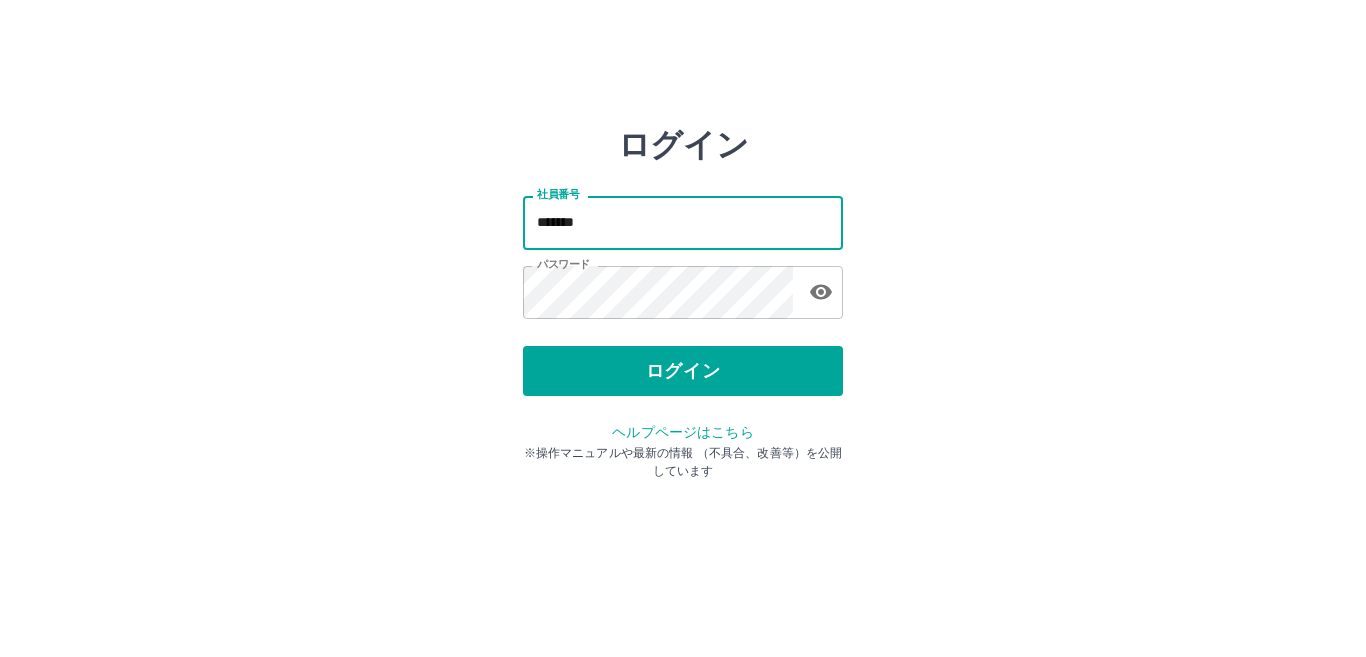 type on "*******" 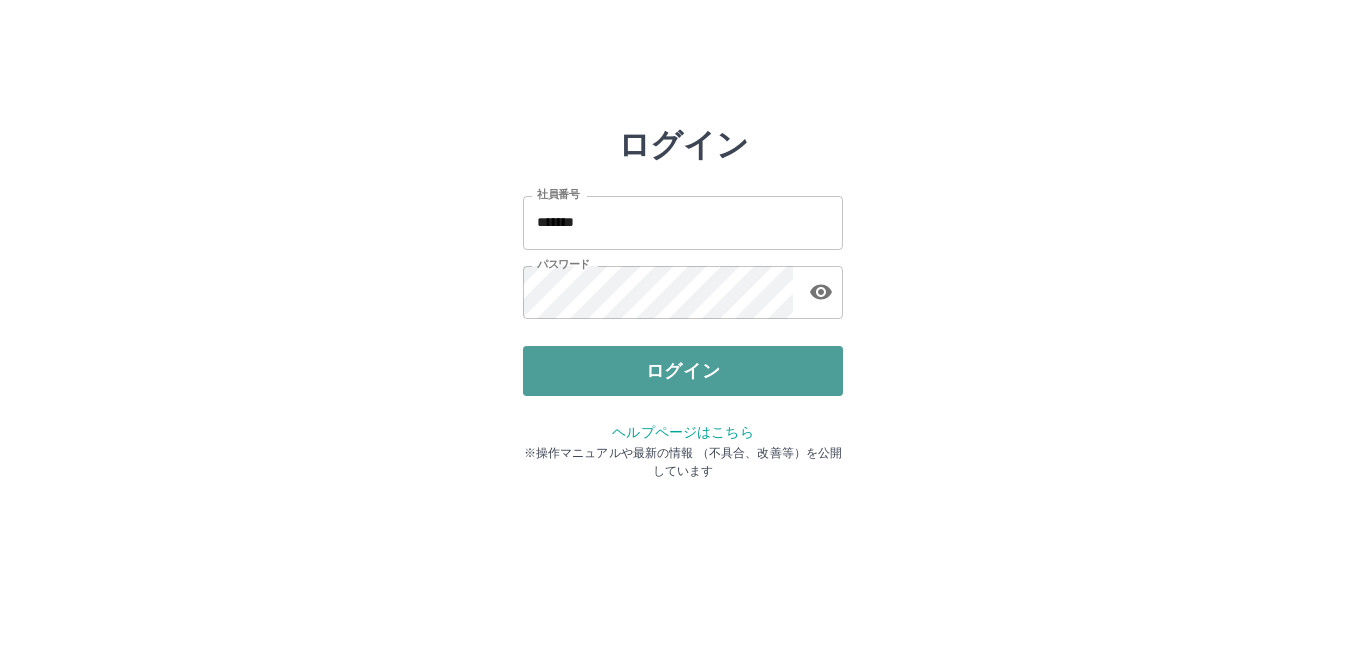 click on "ログイン" at bounding box center [683, 371] 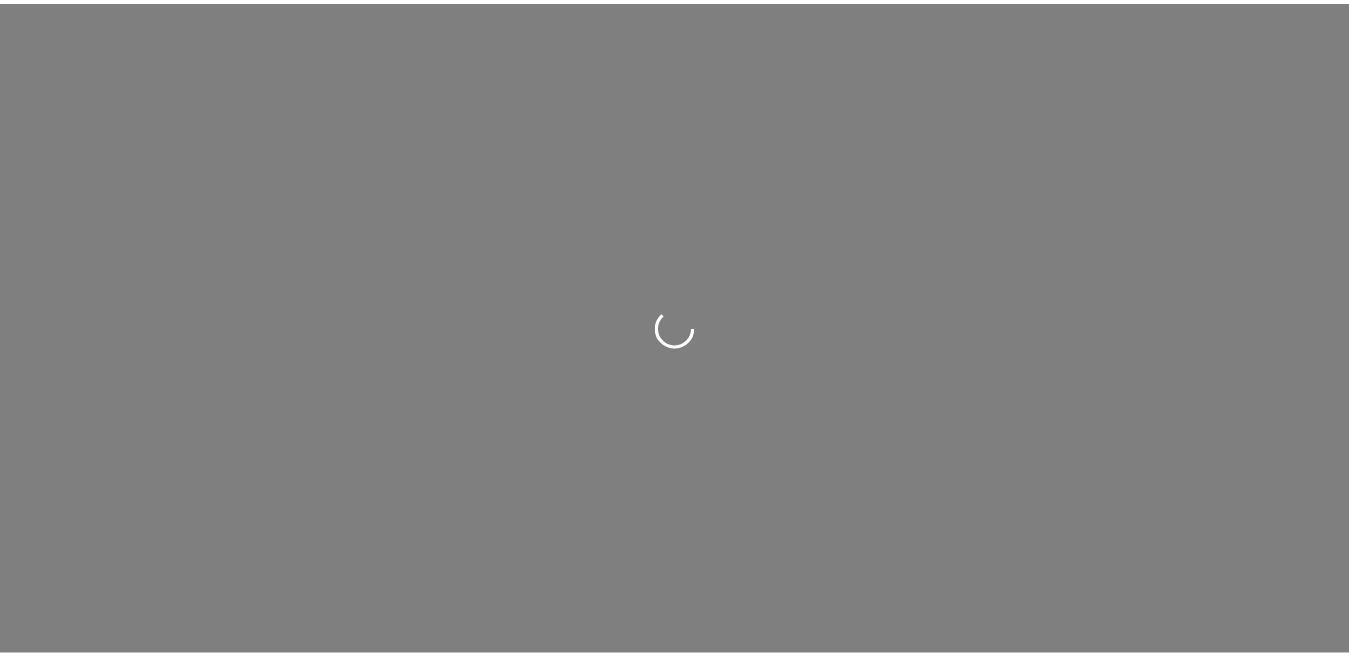 scroll, scrollTop: 0, scrollLeft: 0, axis: both 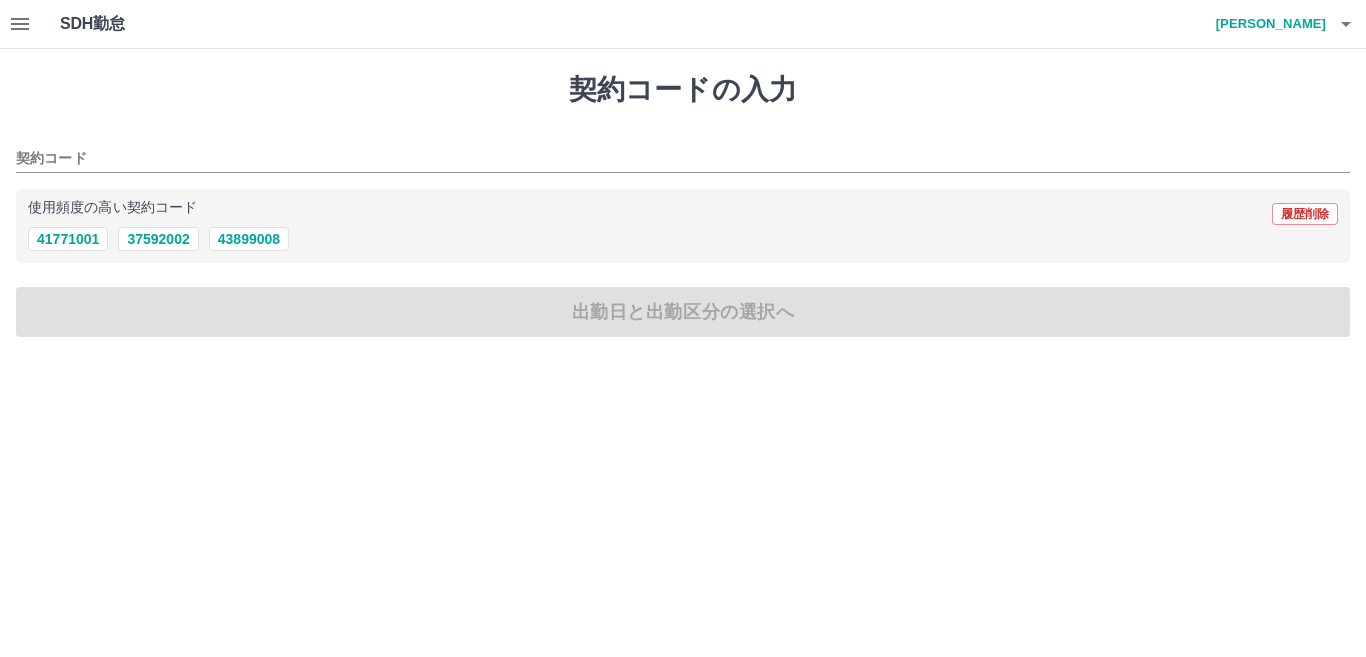 click 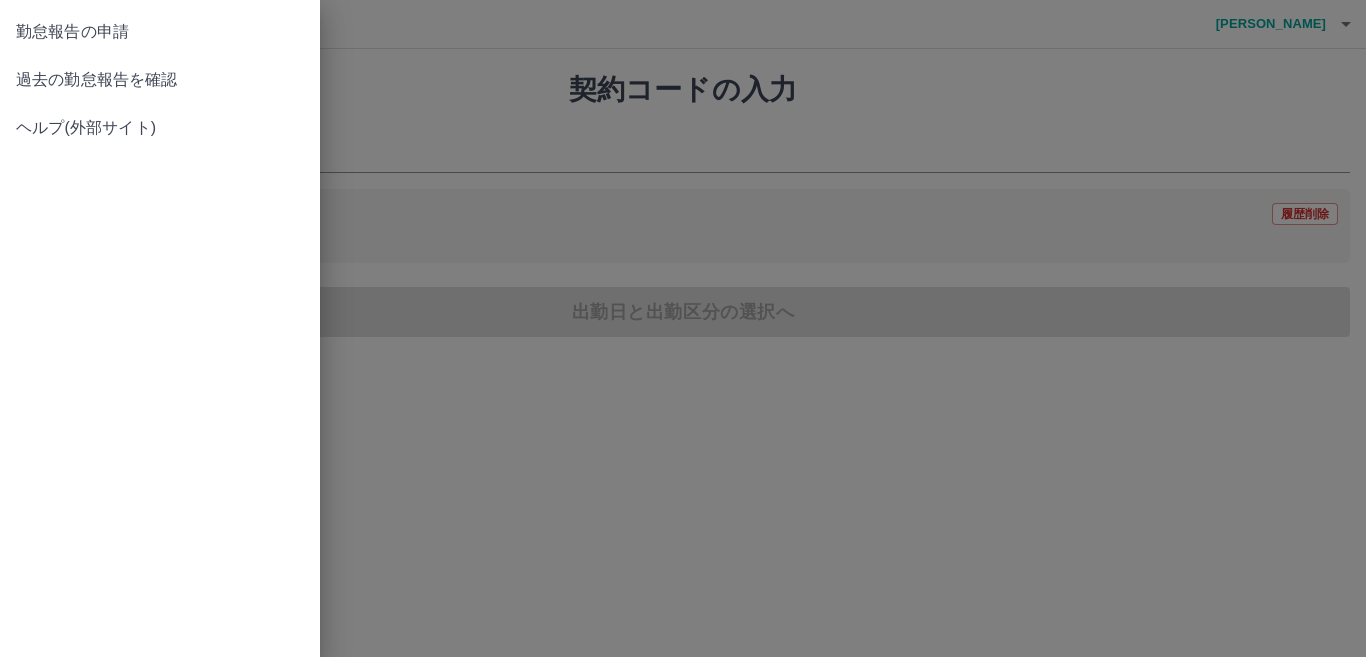 click on "過去の勤怠報告を確認" at bounding box center (160, 80) 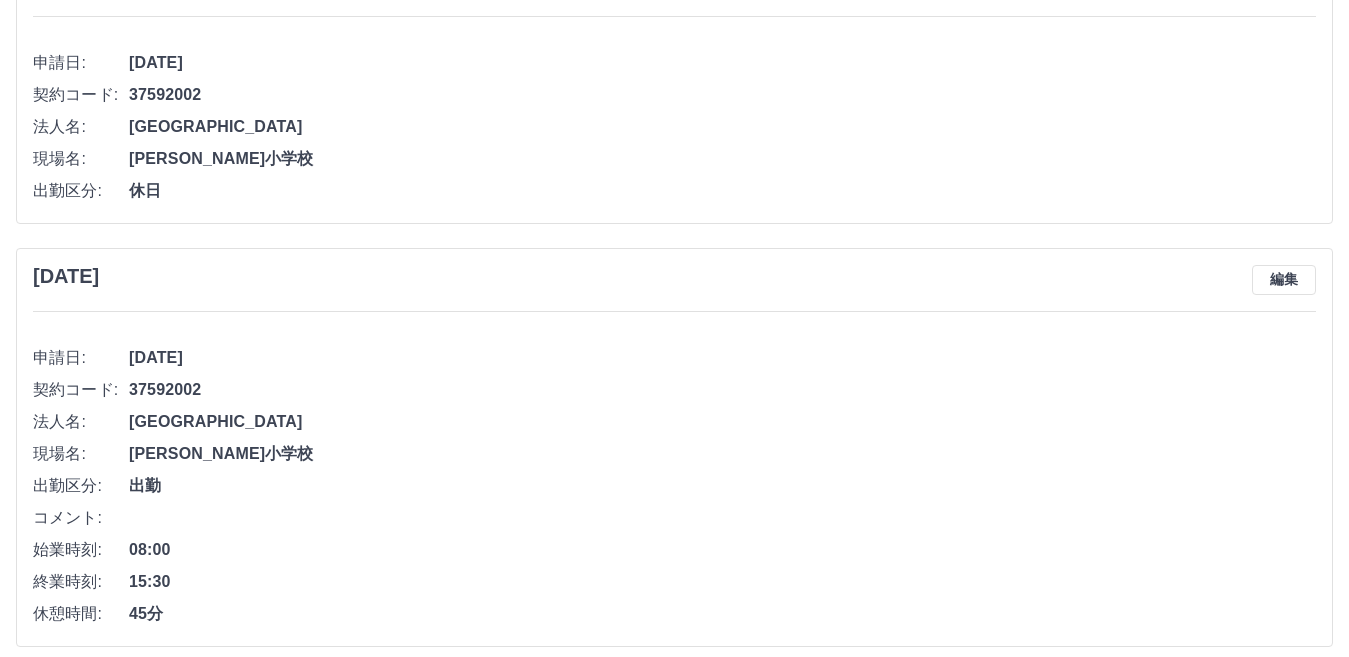 scroll, scrollTop: 246, scrollLeft: 0, axis: vertical 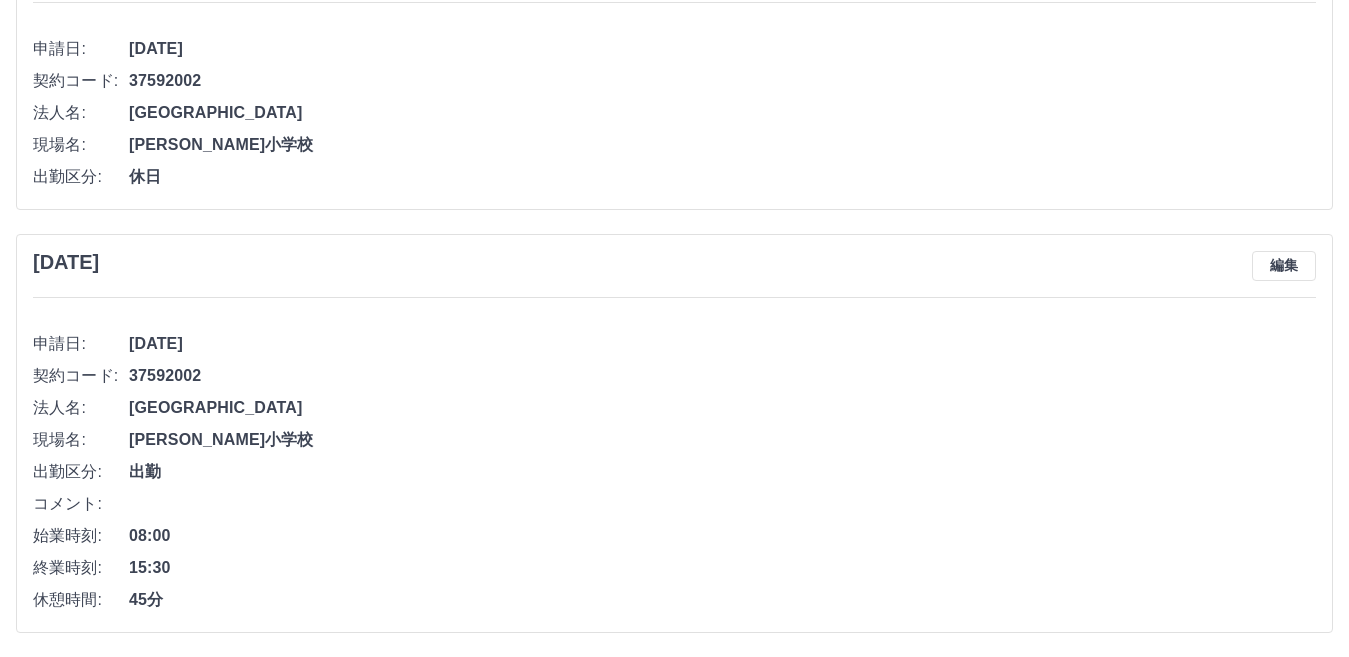 drag, startPoint x: 1340, startPoint y: 3, endPoint x: 450, endPoint y: 299, distance: 937.93176 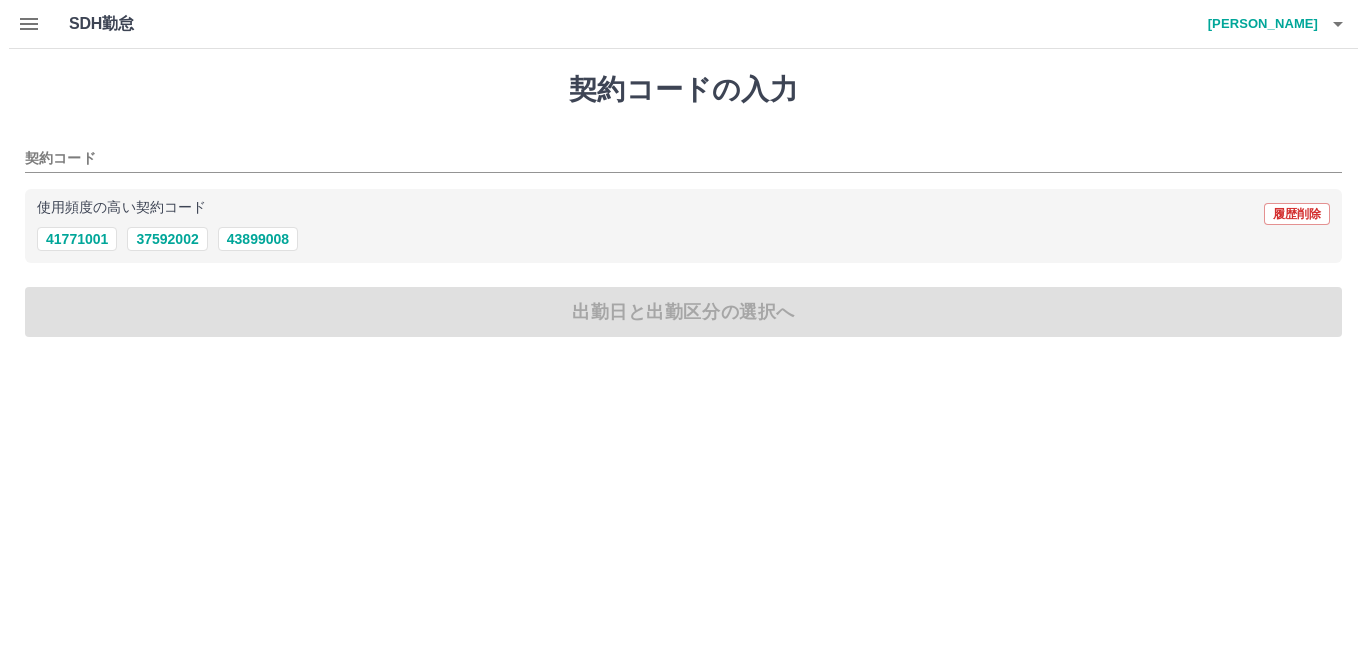 scroll, scrollTop: 0, scrollLeft: 0, axis: both 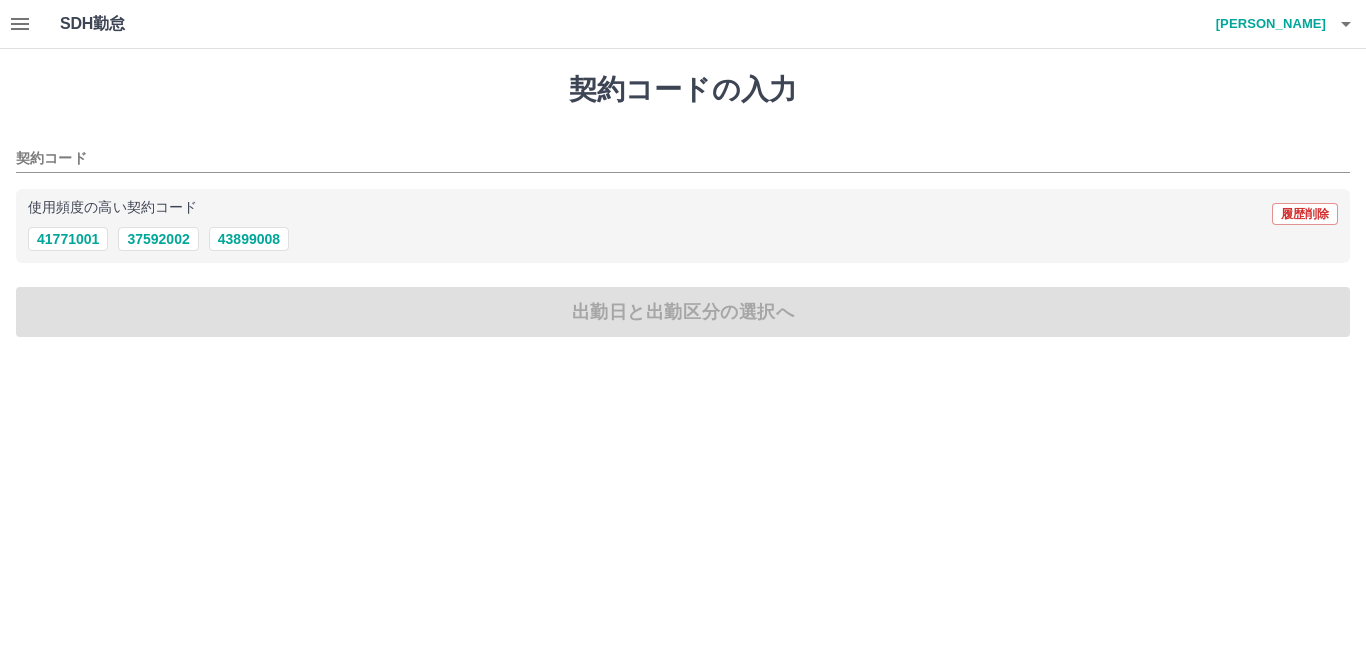 click 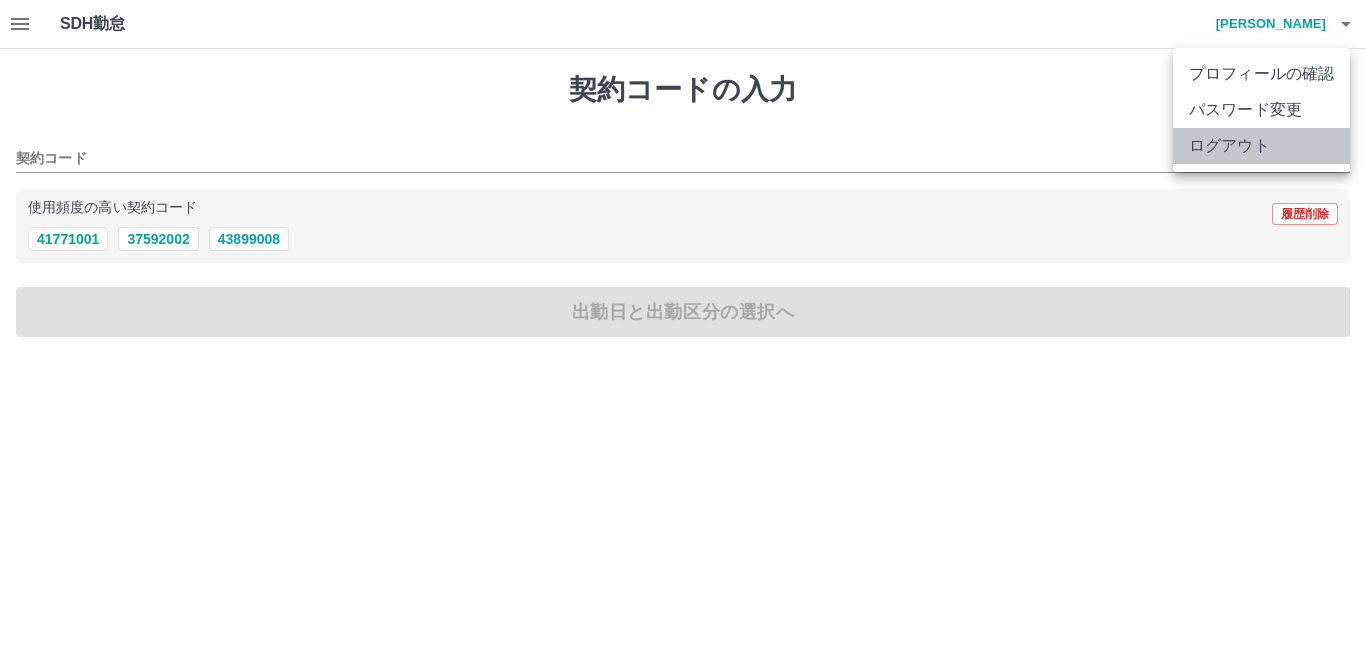 click on "ログアウト" at bounding box center (1261, 146) 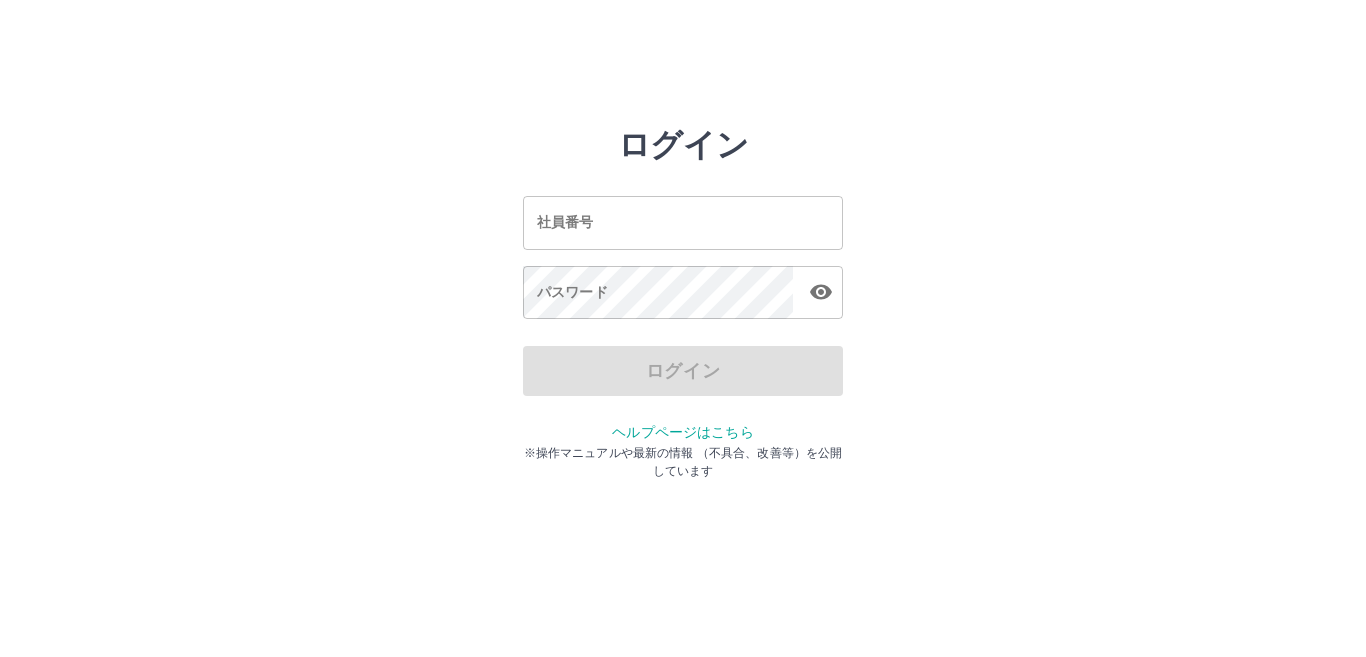 scroll, scrollTop: 0, scrollLeft: 0, axis: both 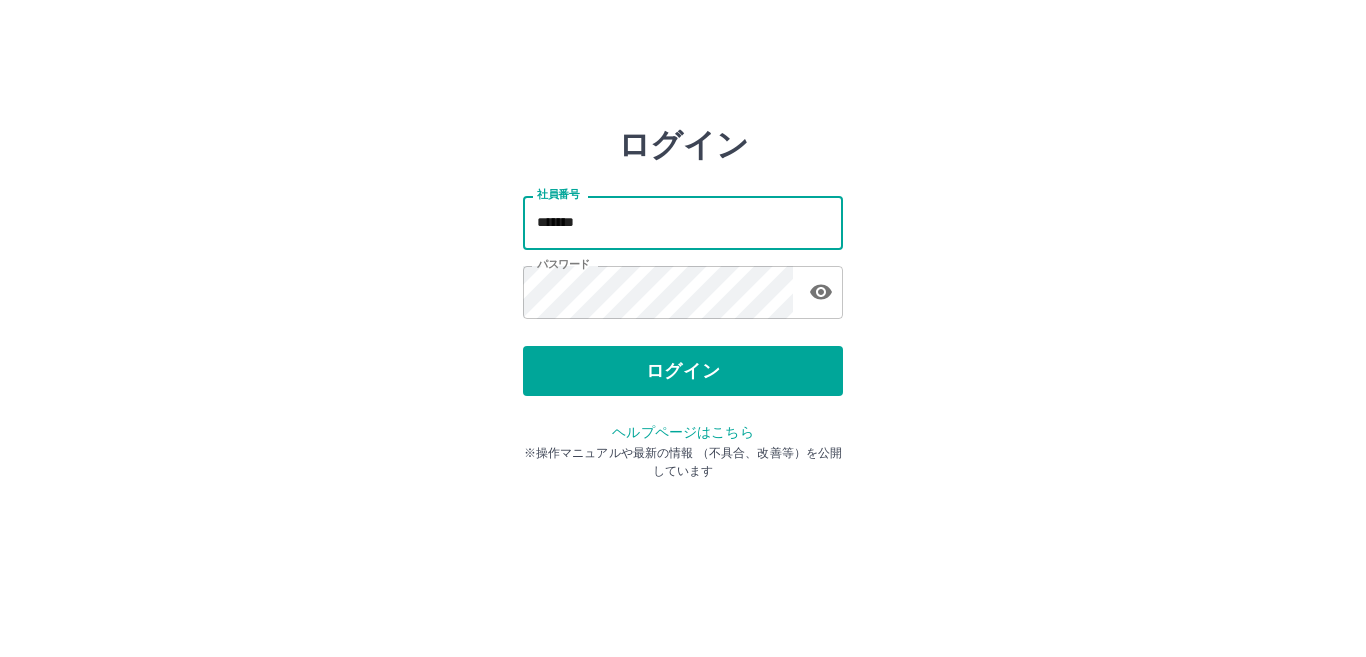 click on "*******" at bounding box center (683, 222) 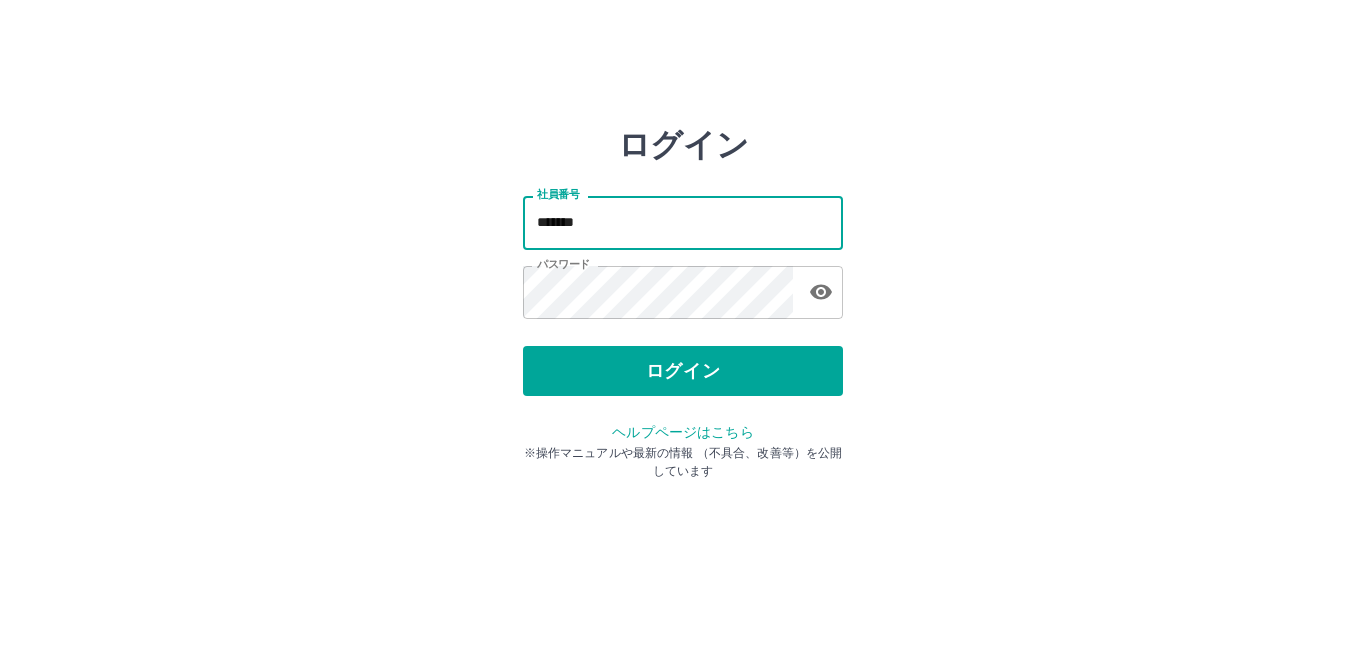 type on "*******" 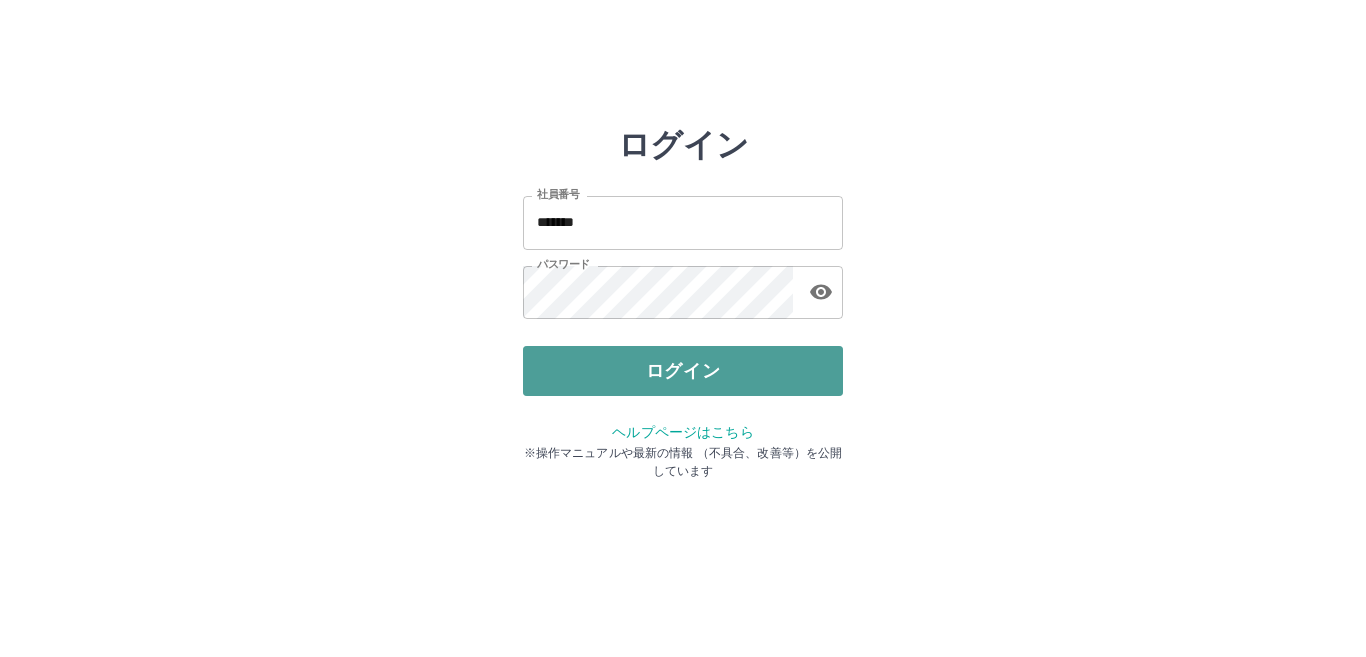 click on "ログイン" at bounding box center [683, 371] 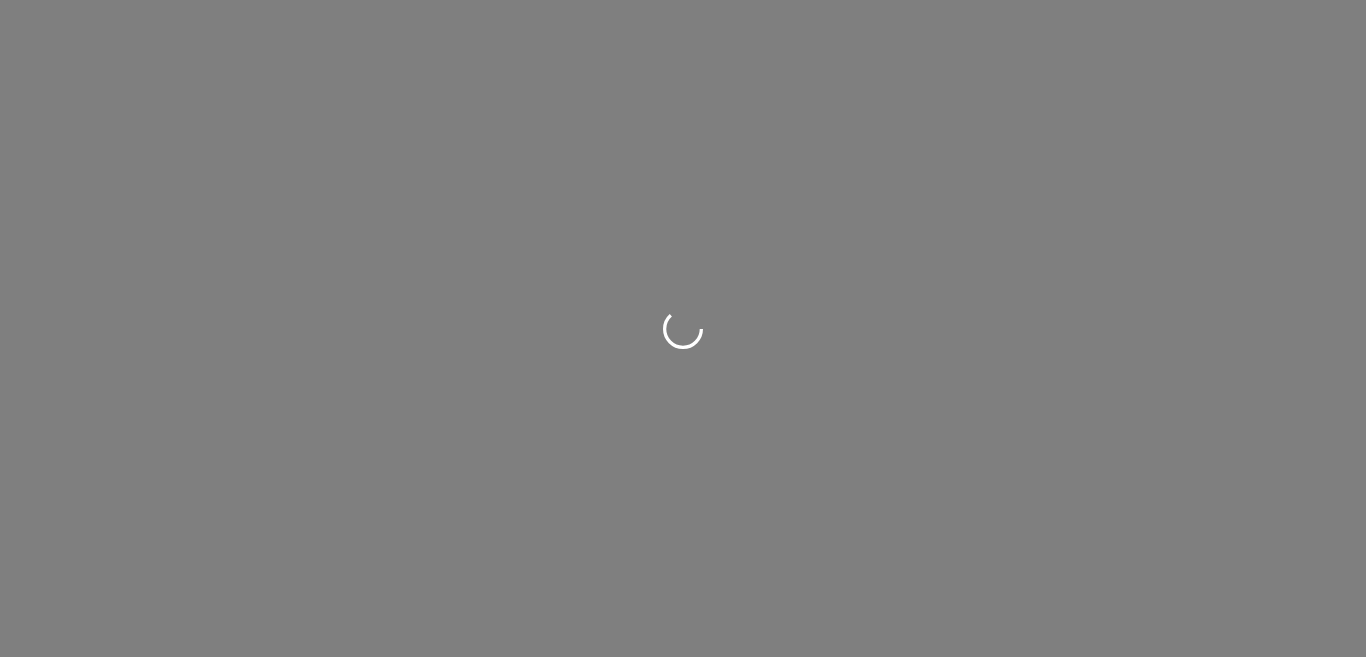 scroll, scrollTop: 0, scrollLeft: 0, axis: both 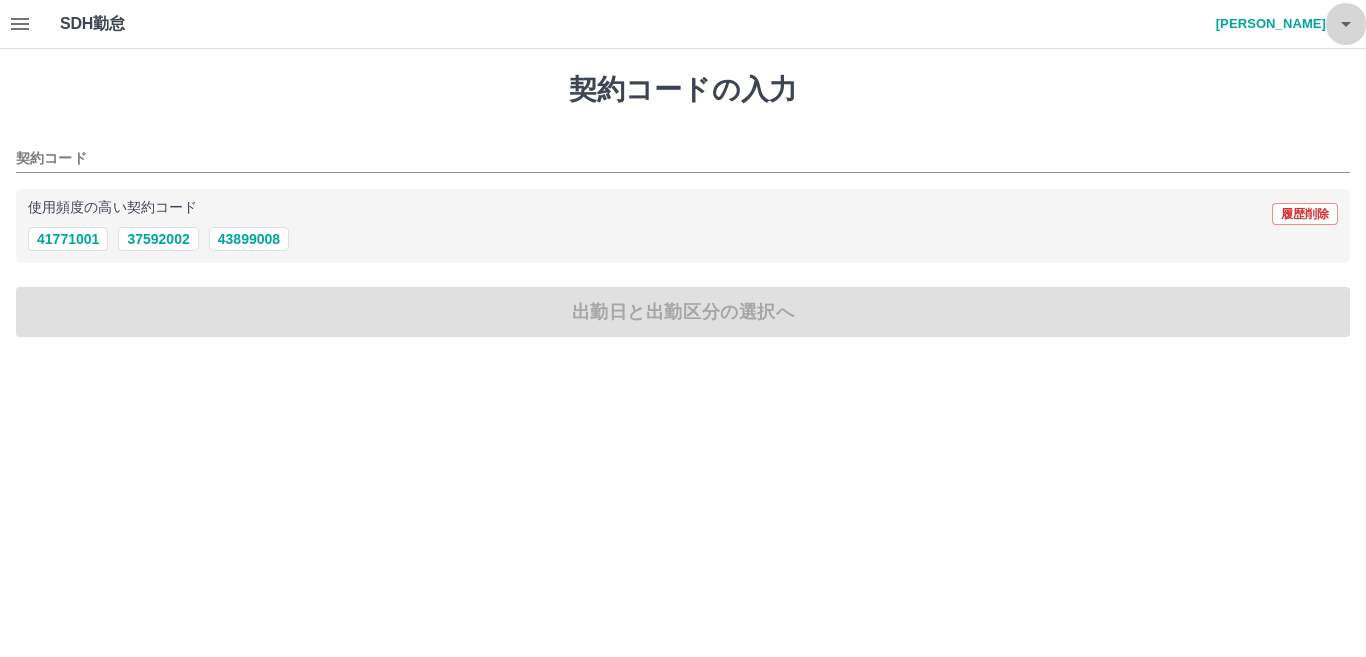 click 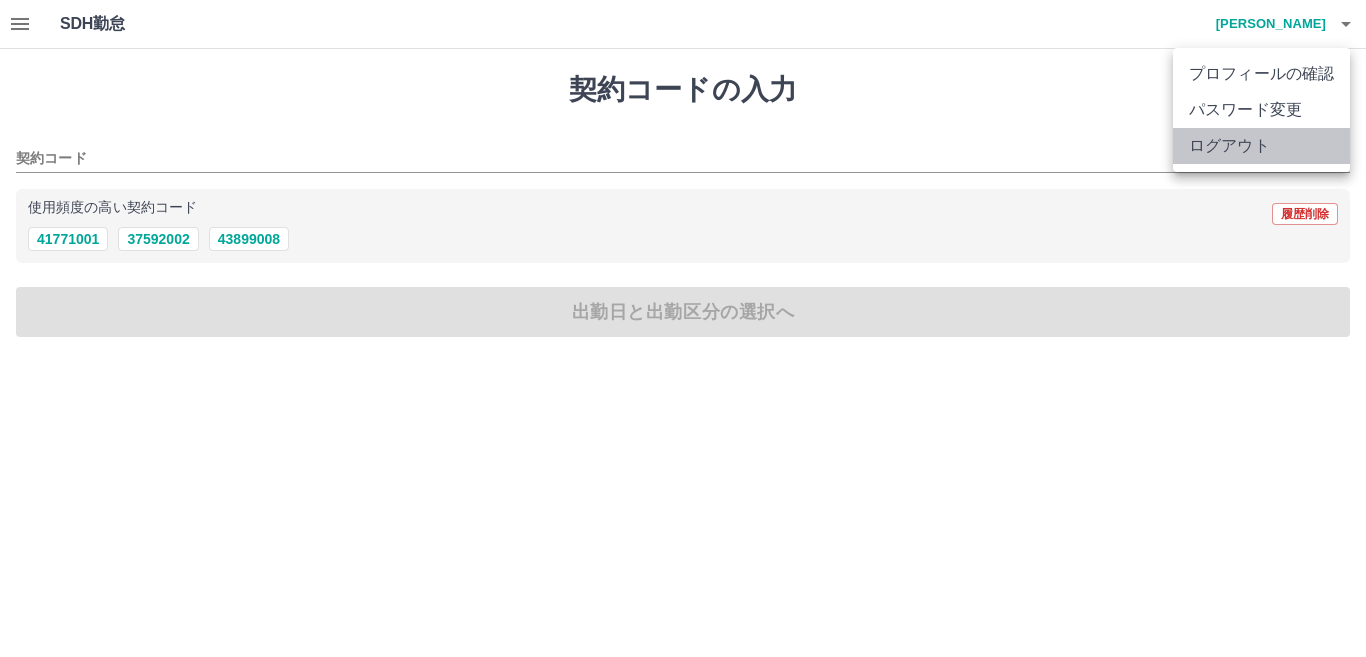 click on "ログアウト" at bounding box center (1261, 146) 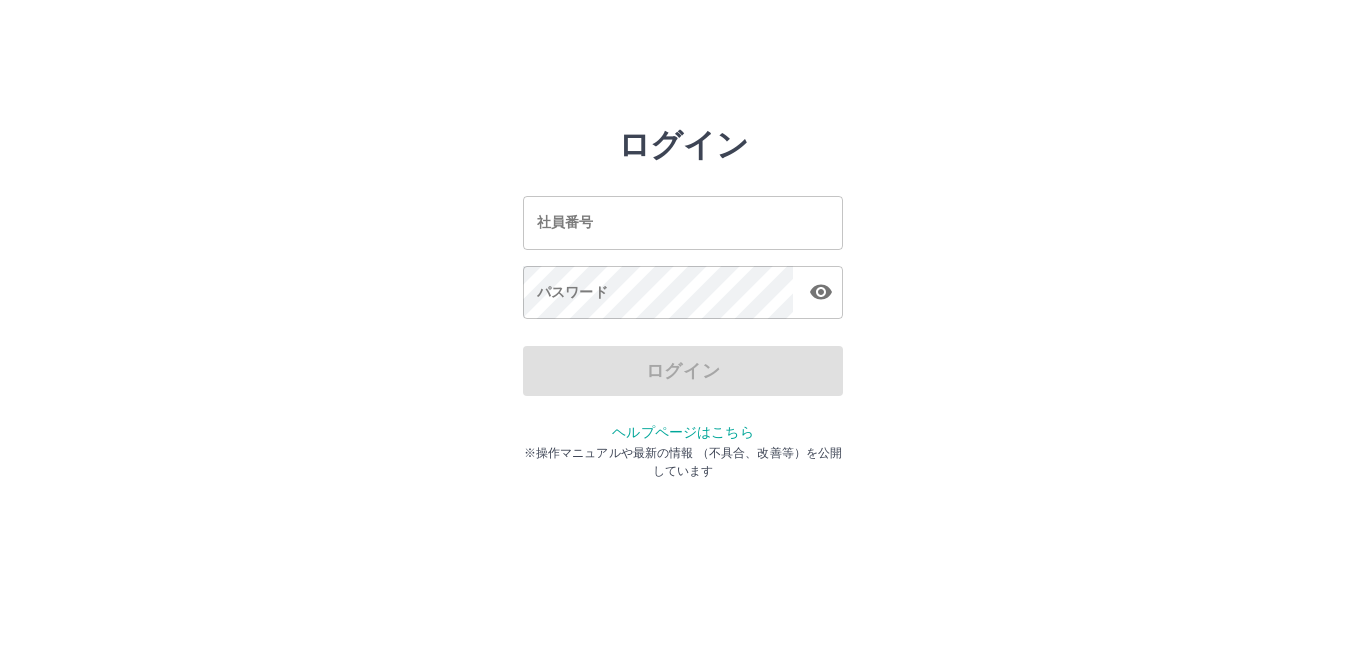 scroll, scrollTop: 0, scrollLeft: 0, axis: both 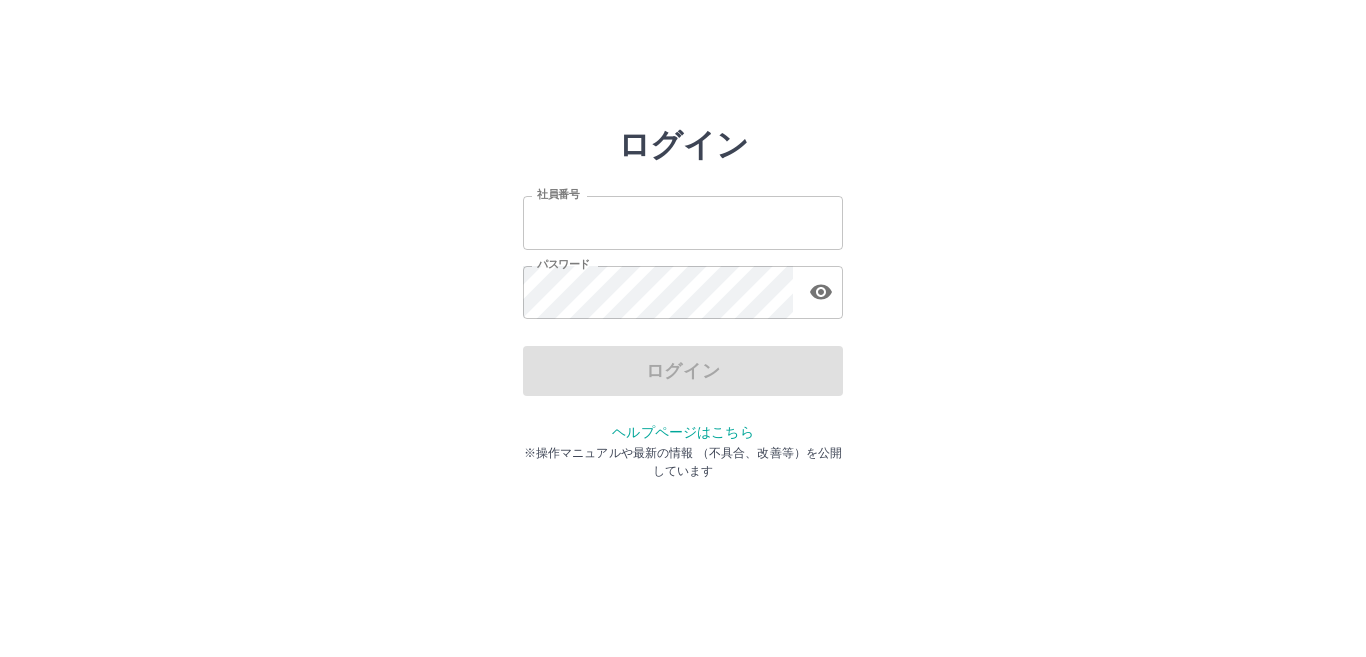 type on "*******" 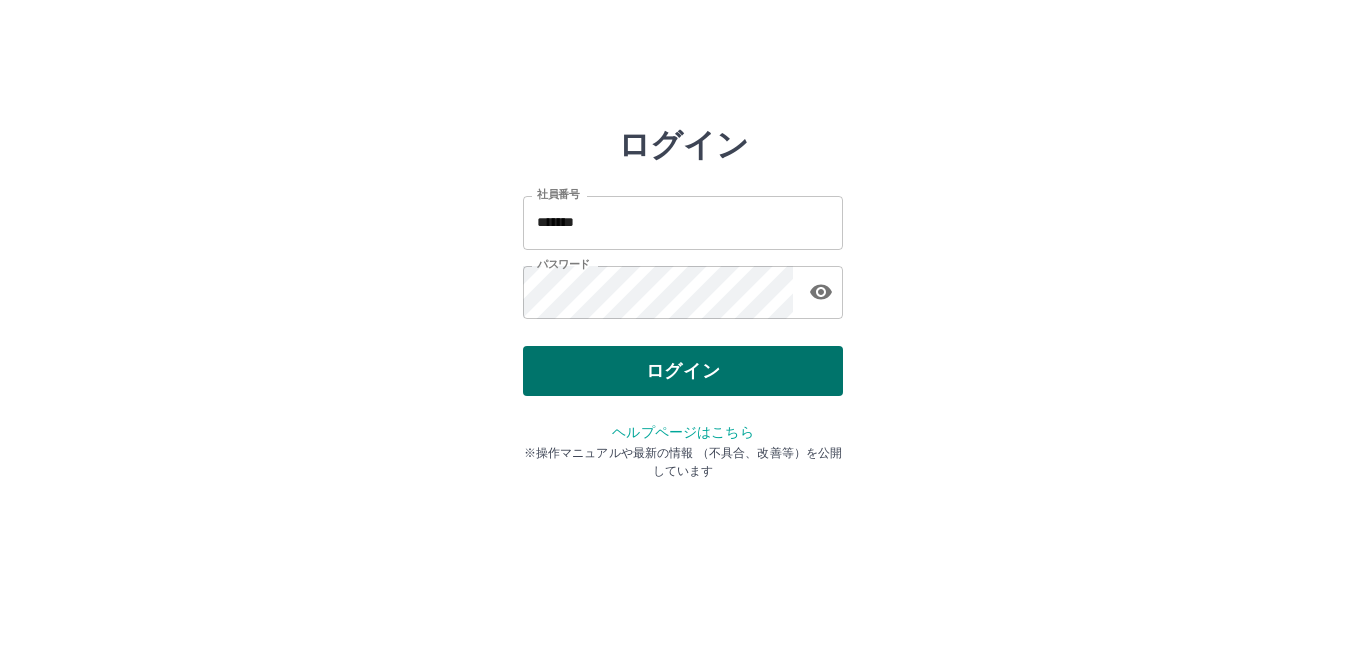 click on "ログイン" at bounding box center [683, 371] 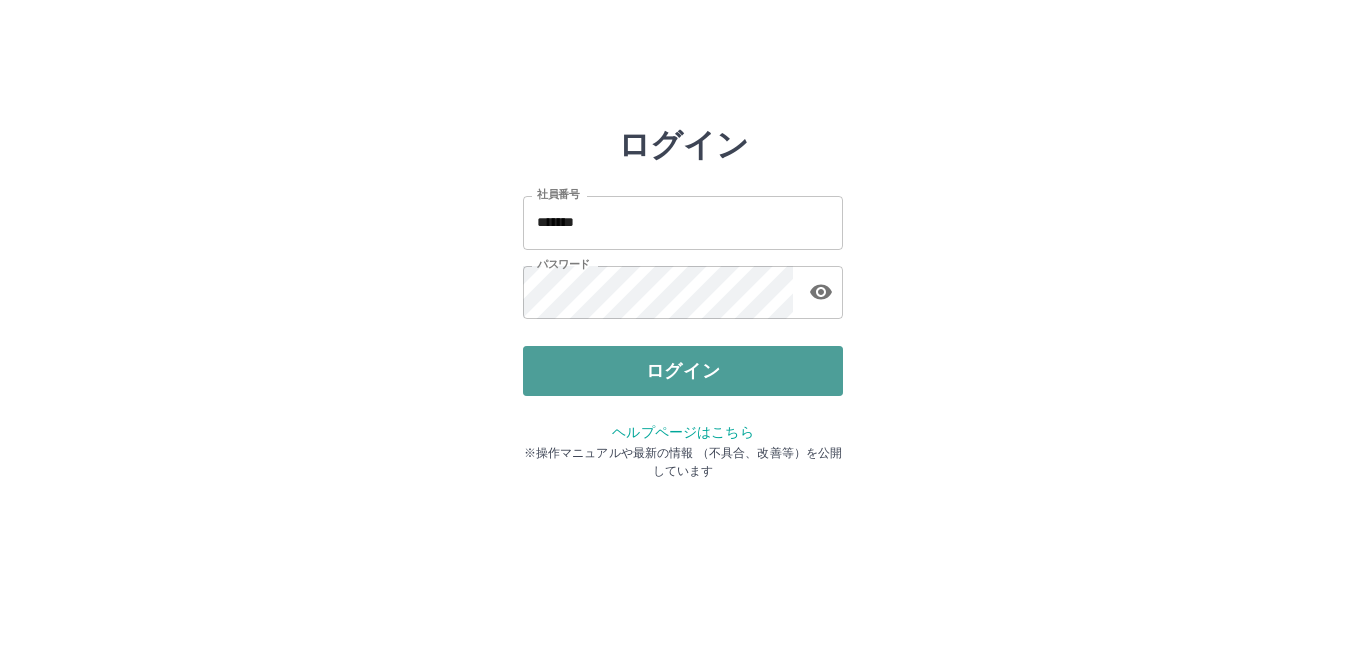 click on "ログイン" at bounding box center (683, 371) 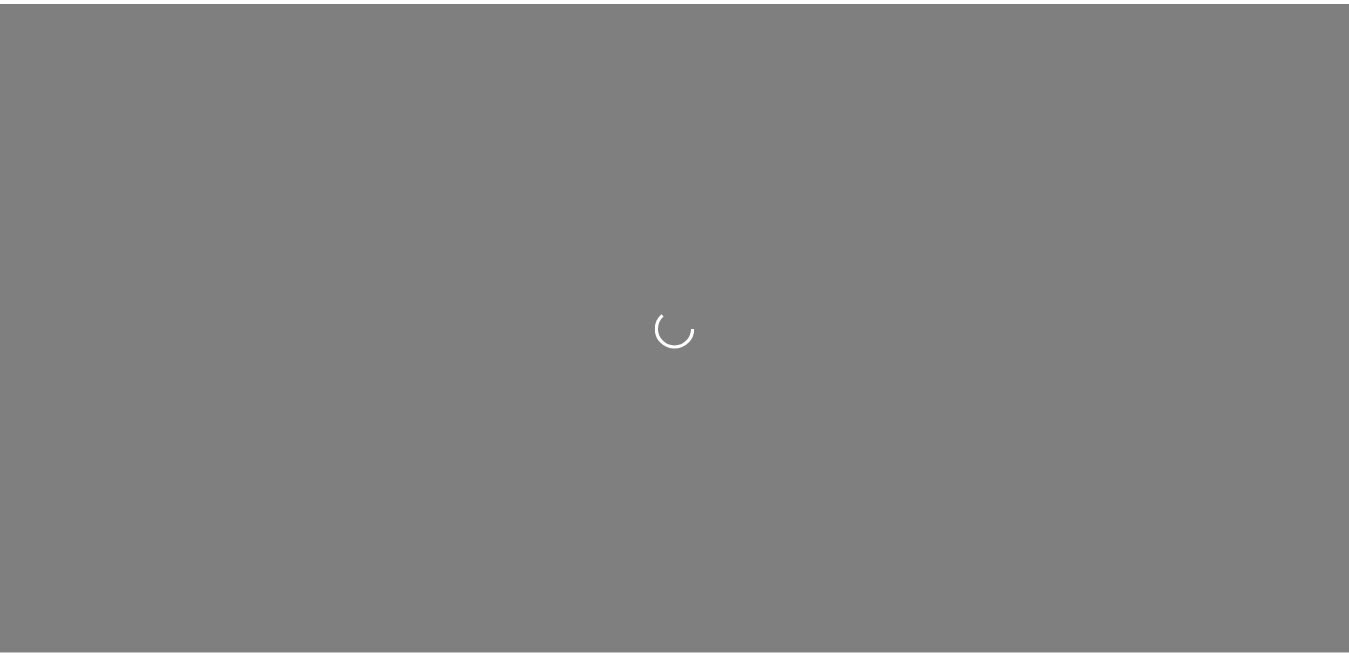 scroll, scrollTop: 0, scrollLeft: 0, axis: both 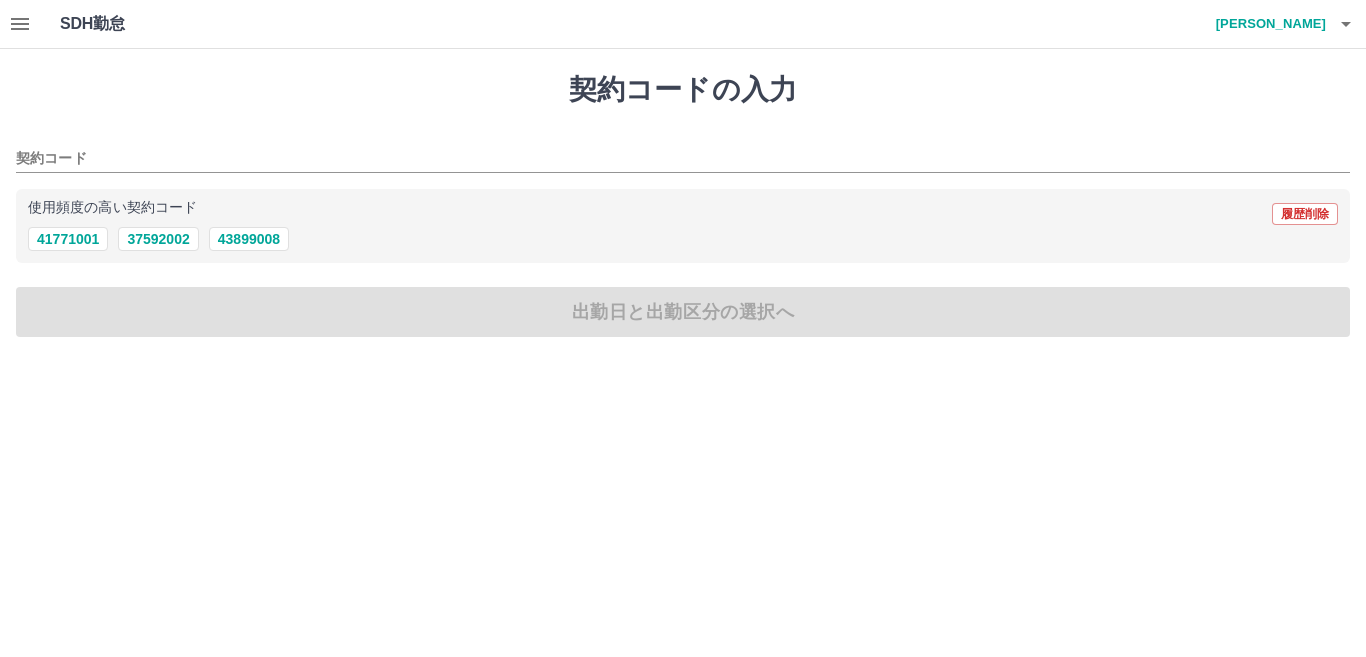 drag, startPoint x: 19, startPoint y: 347, endPoint x: 24, endPoint y: 373, distance: 26.476404 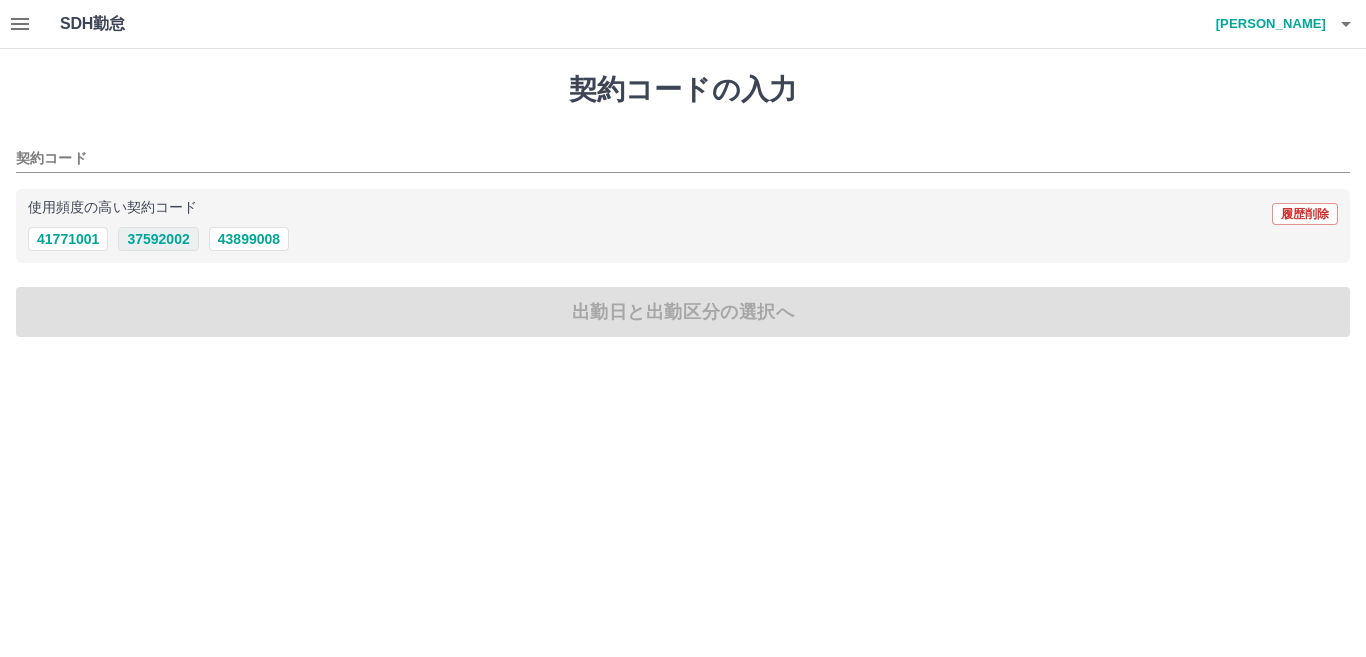 click on "37592002" at bounding box center [158, 239] 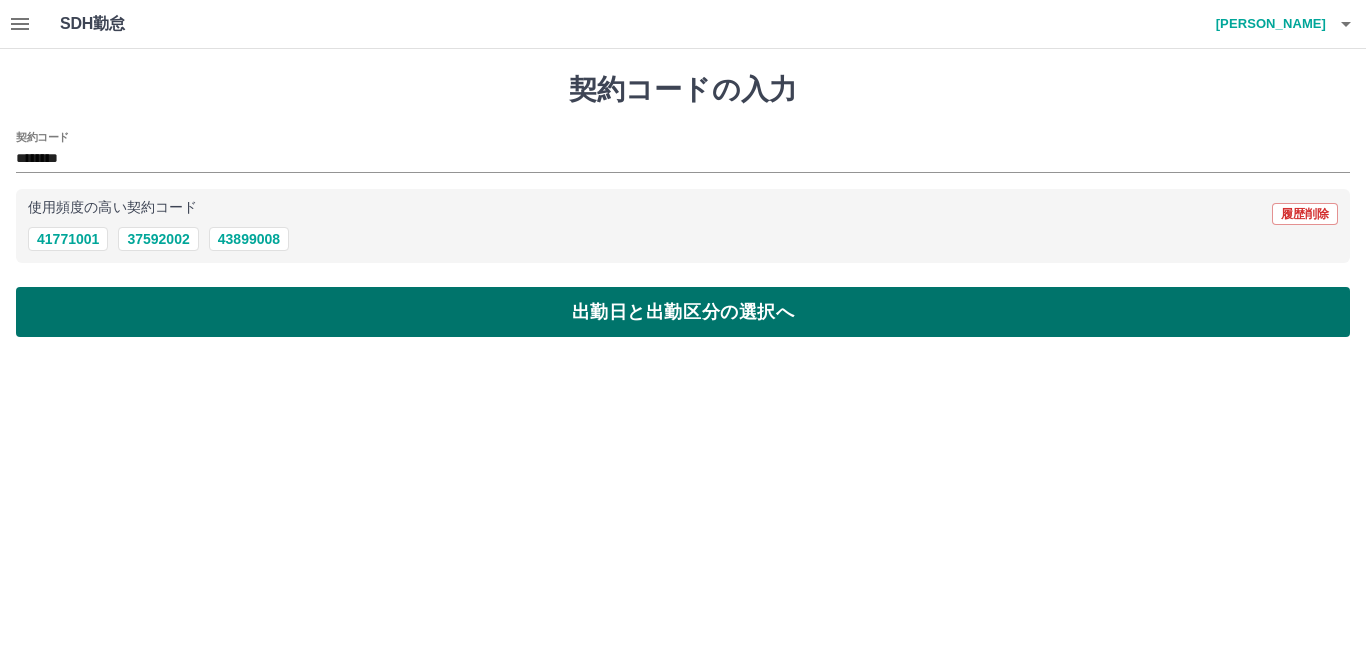 click on "出勤日と出勤区分の選択へ" at bounding box center (683, 312) 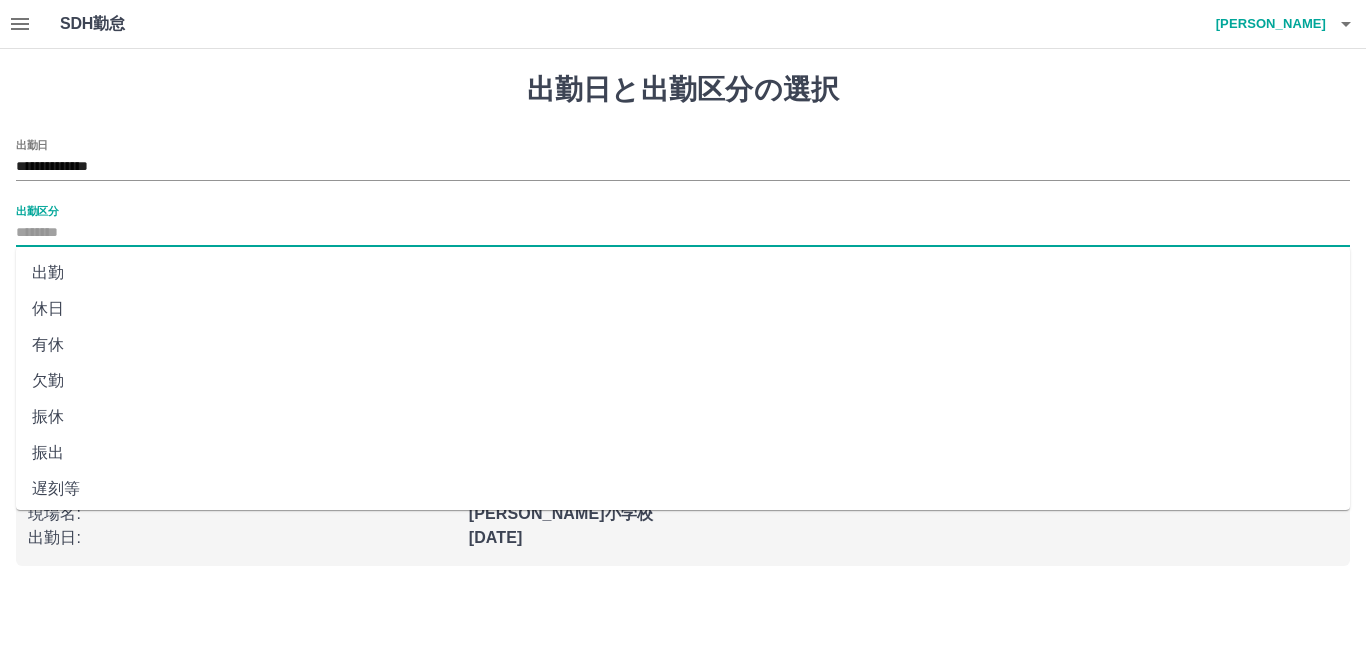 click on "出勤区分" at bounding box center (683, 233) 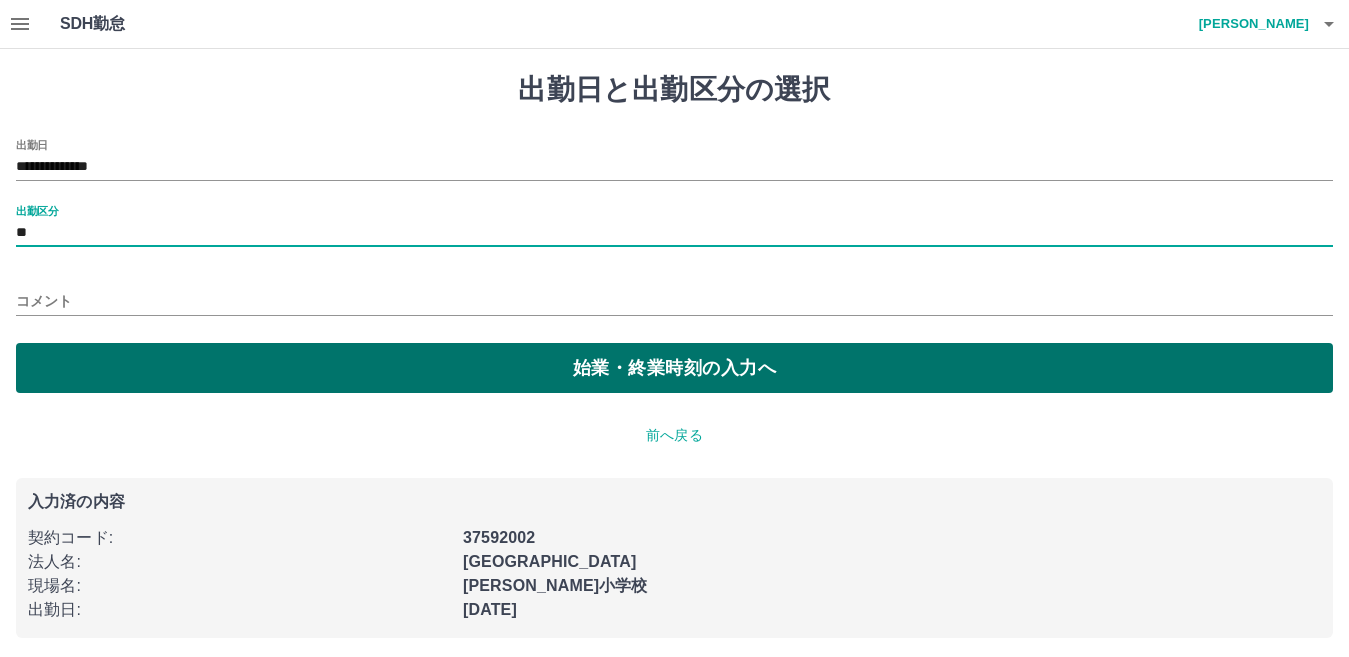 click on "始業・終業時刻の入力へ" at bounding box center [674, 368] 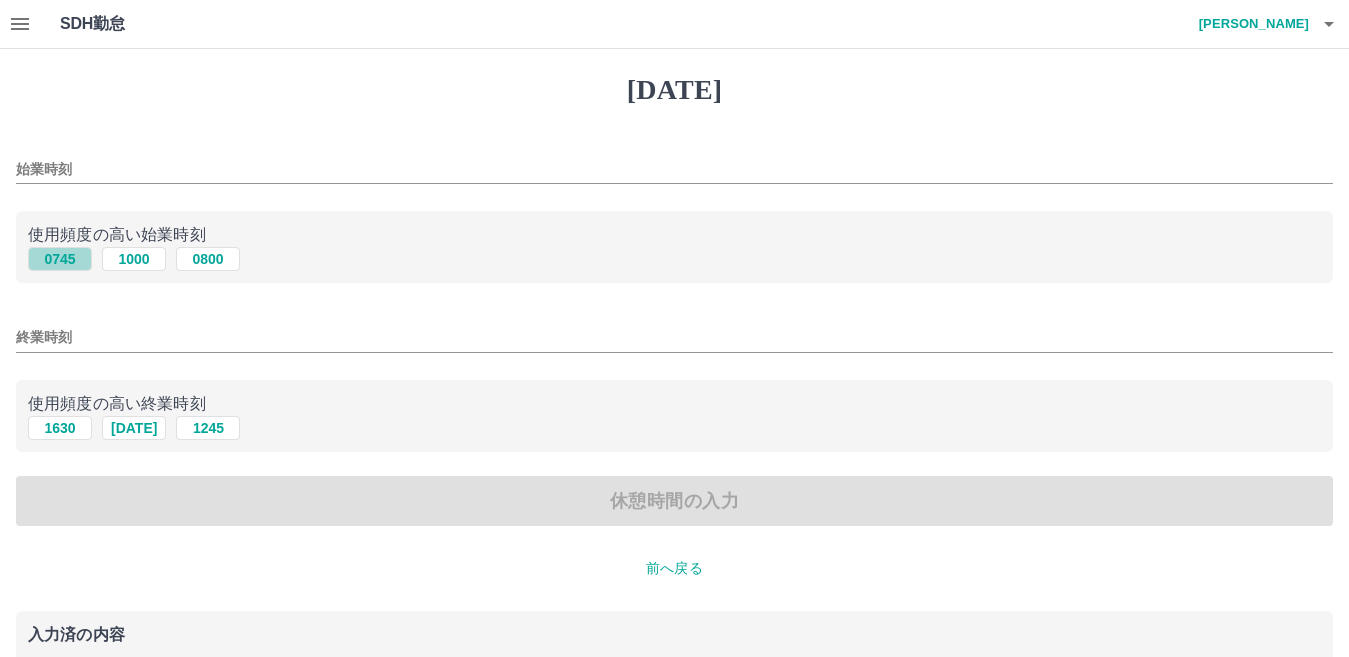 click on "0745" at bounding box center [60, 259] 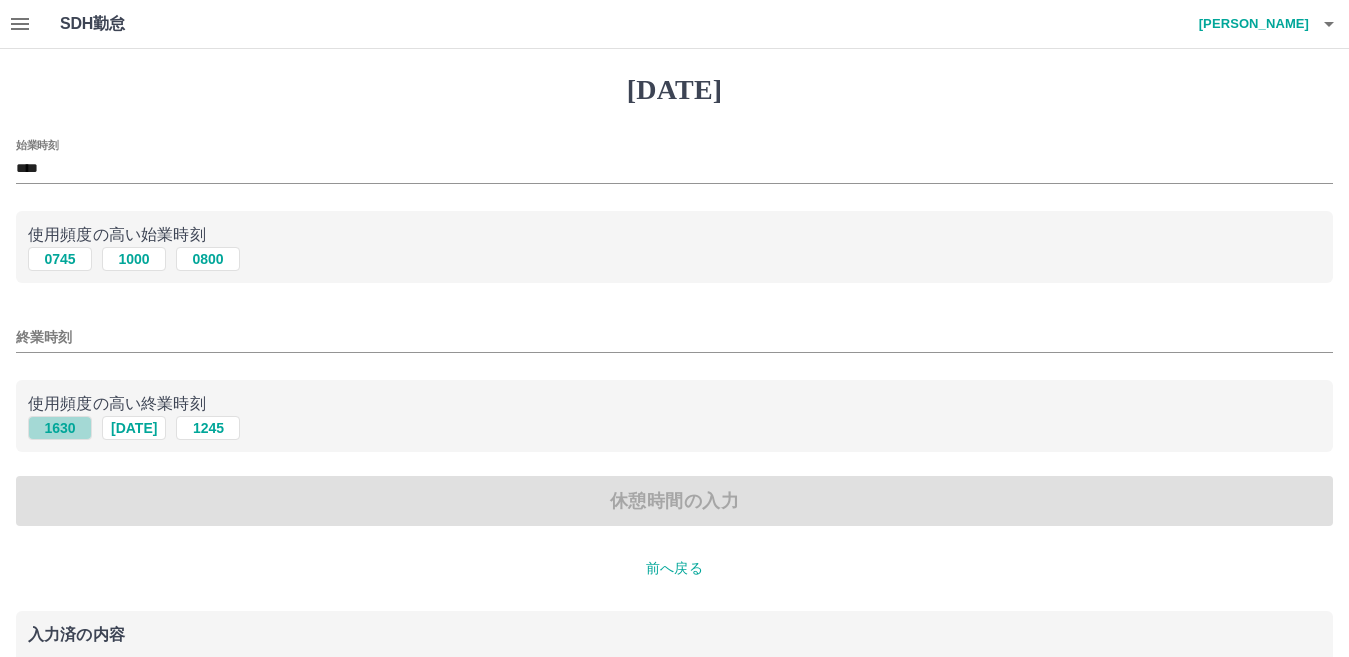click on "1630" at bounding box center [60, 428] 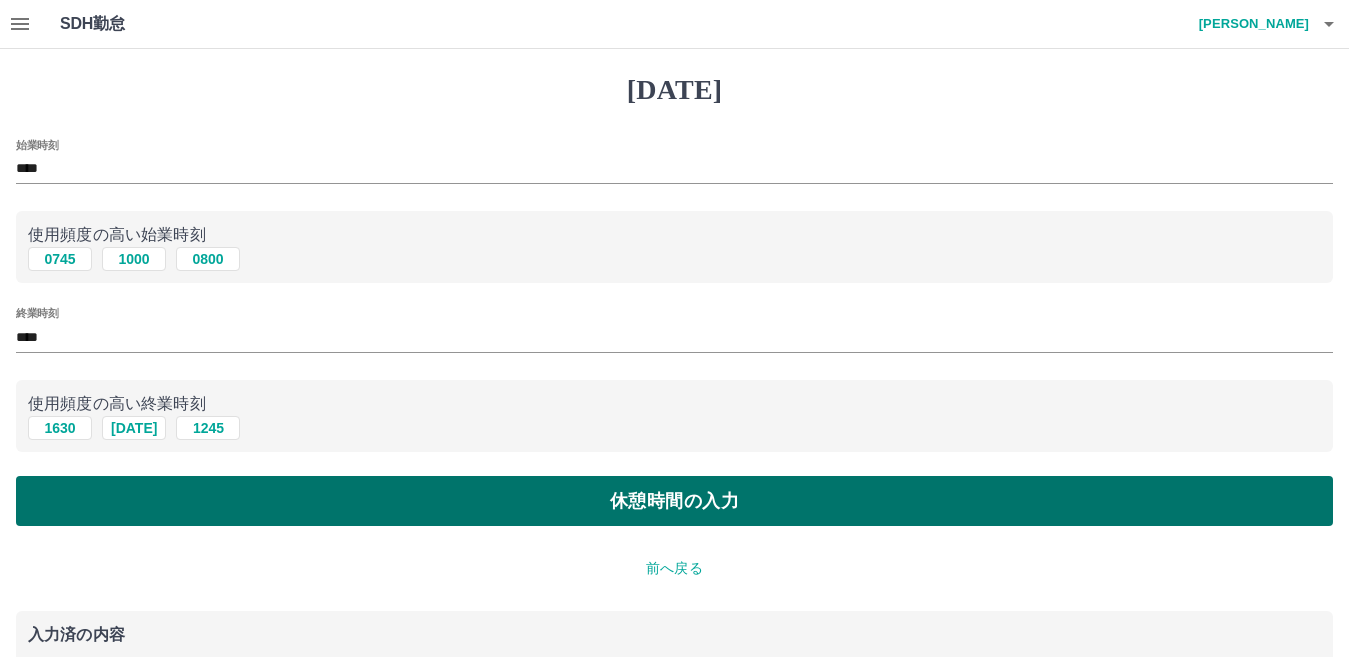 click on "休憩時間の入力" at bounding box center [674, 501] 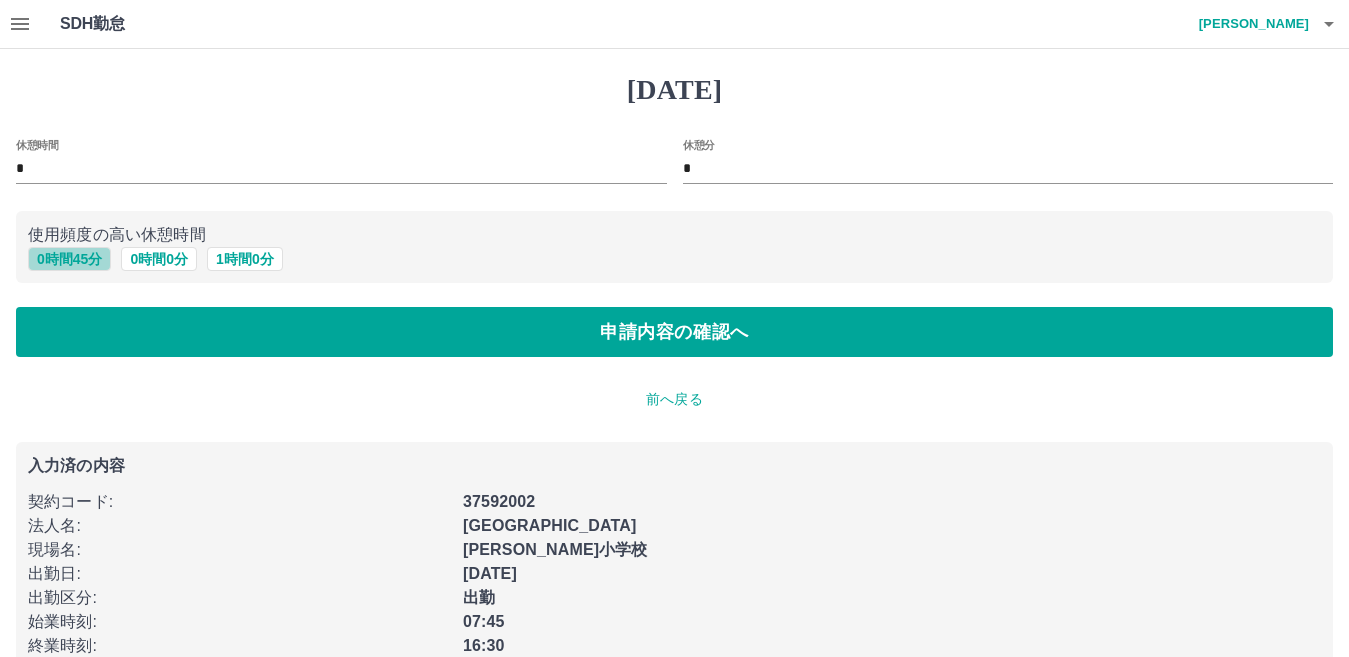 click on "0 時間 45 分" at bounding box center [69, 259] 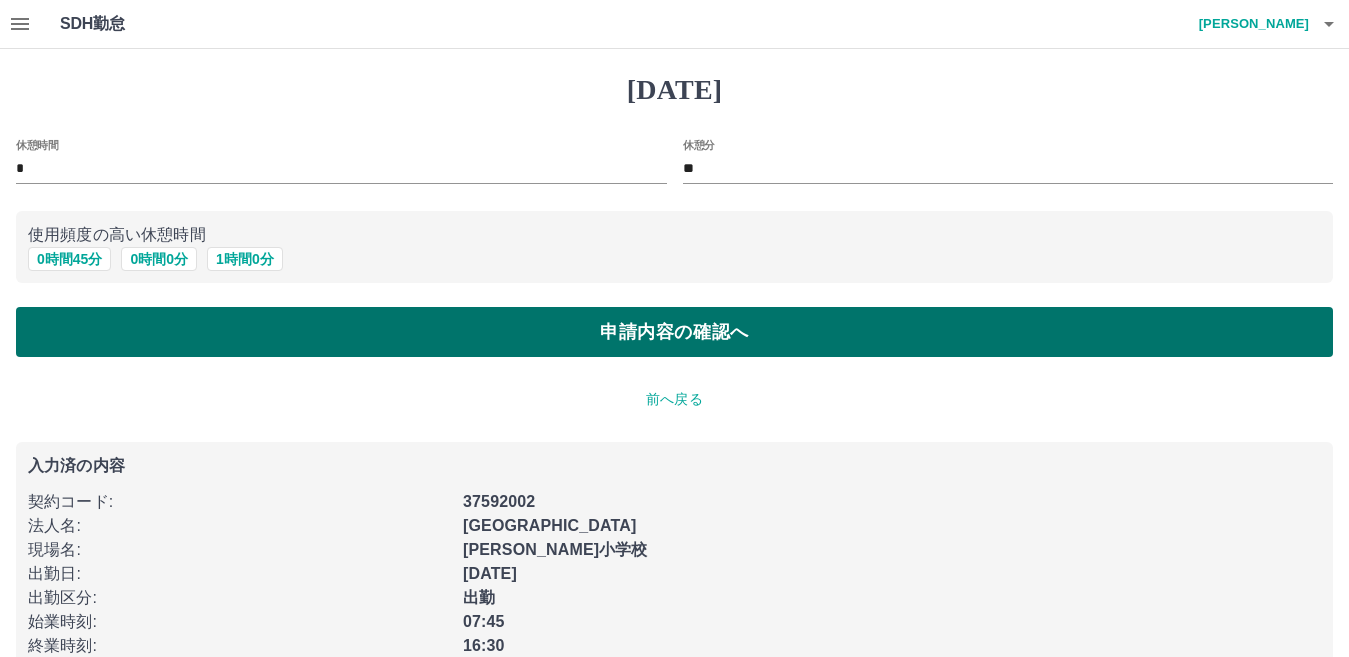click on "申請内容の確認へ" at bounding box center (674, 332) 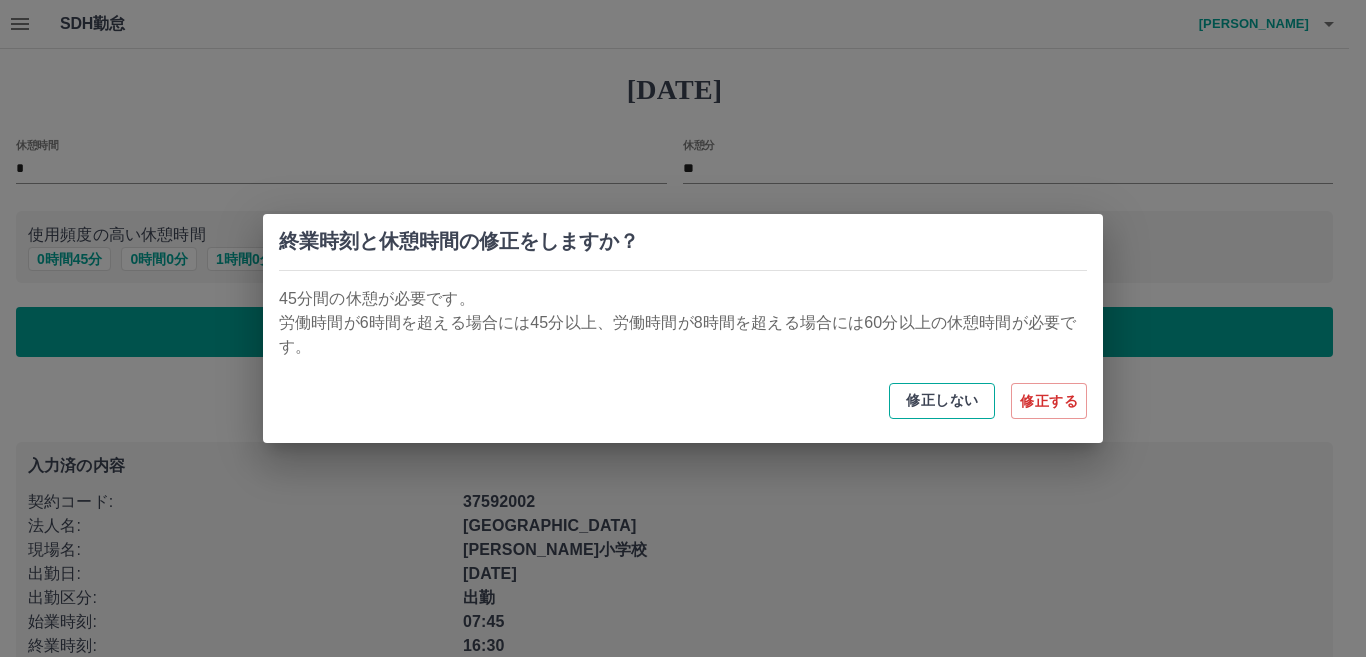 click on "修正しない" at bounding box center [942, 401] 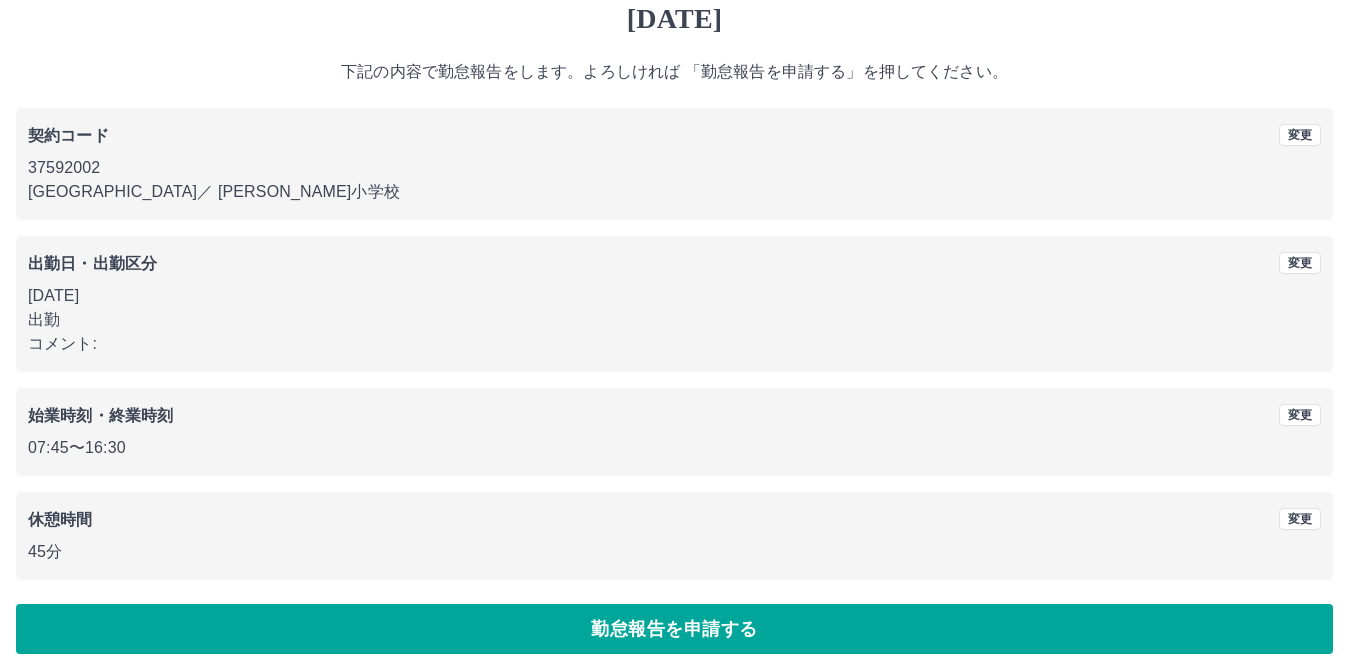 scroll, scrollTop: 92, scrollLeft: 0, axis: vertical 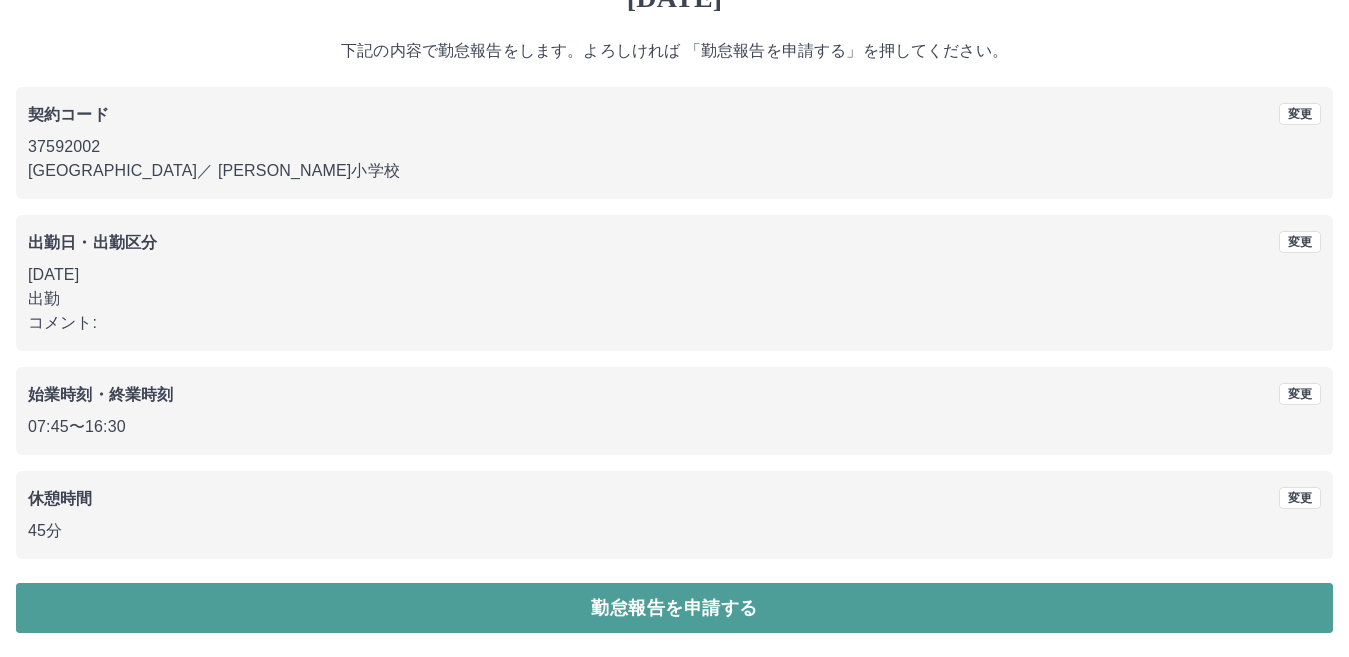 click on "勤怠報告を申請する" at bounding box center [674, 608] 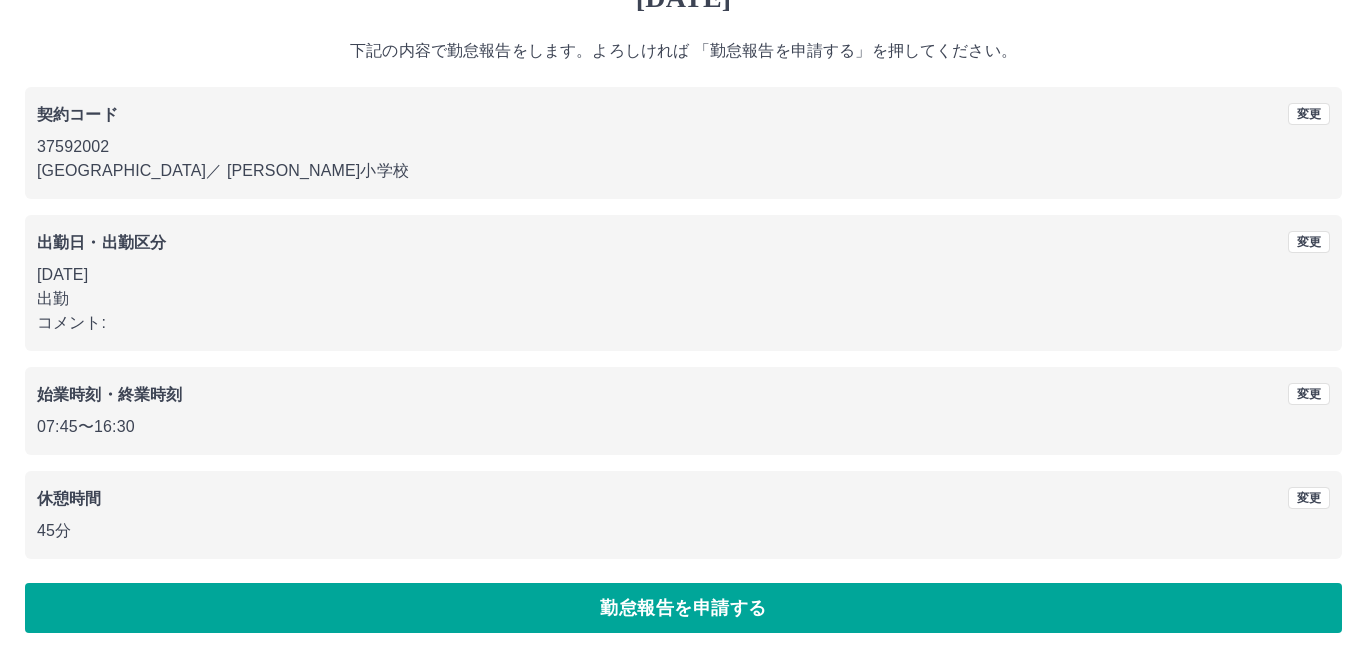 scroll, scrollTop: 0, scrollLeft: 0, axis: both 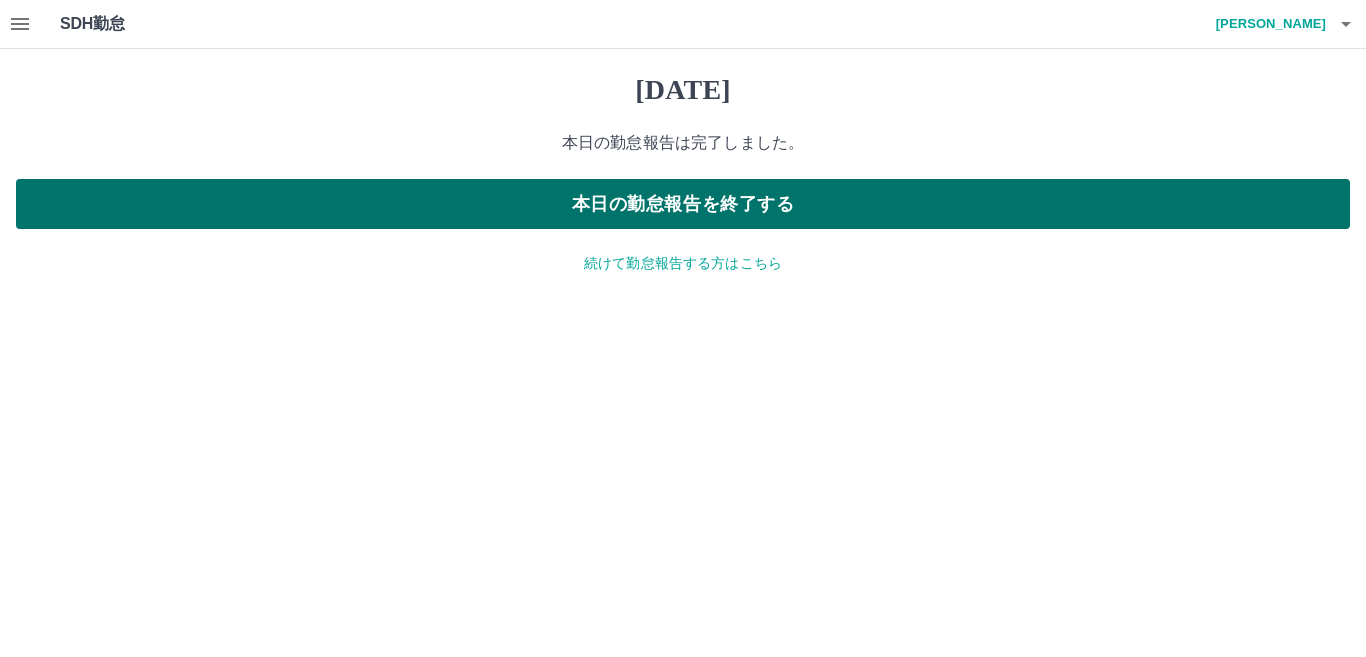 click on "本日の勤怠報告を終了する" at bounding box center [683, 204] 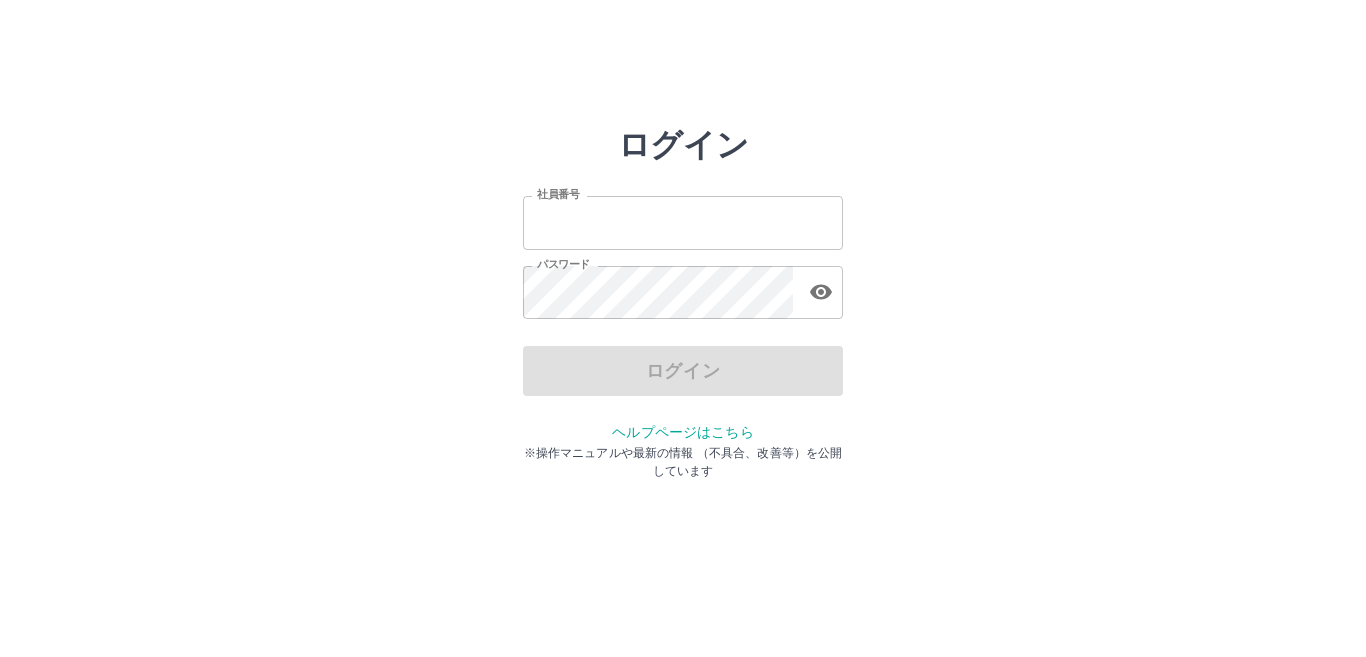 scroll, scrollTop: 0, scrollLeft: 0, axis: both 